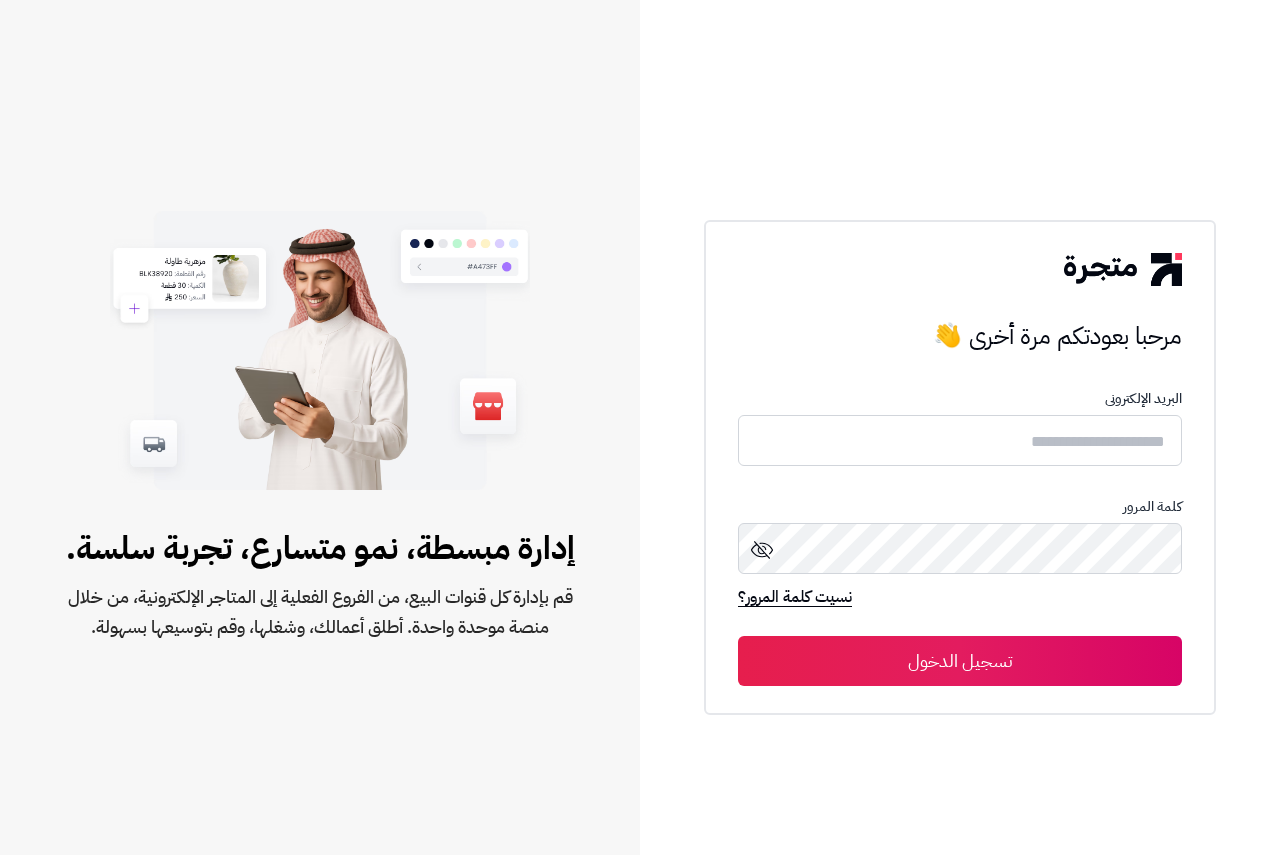 scroll, scrollTop: 0, scrollLeft: 0, axis: both 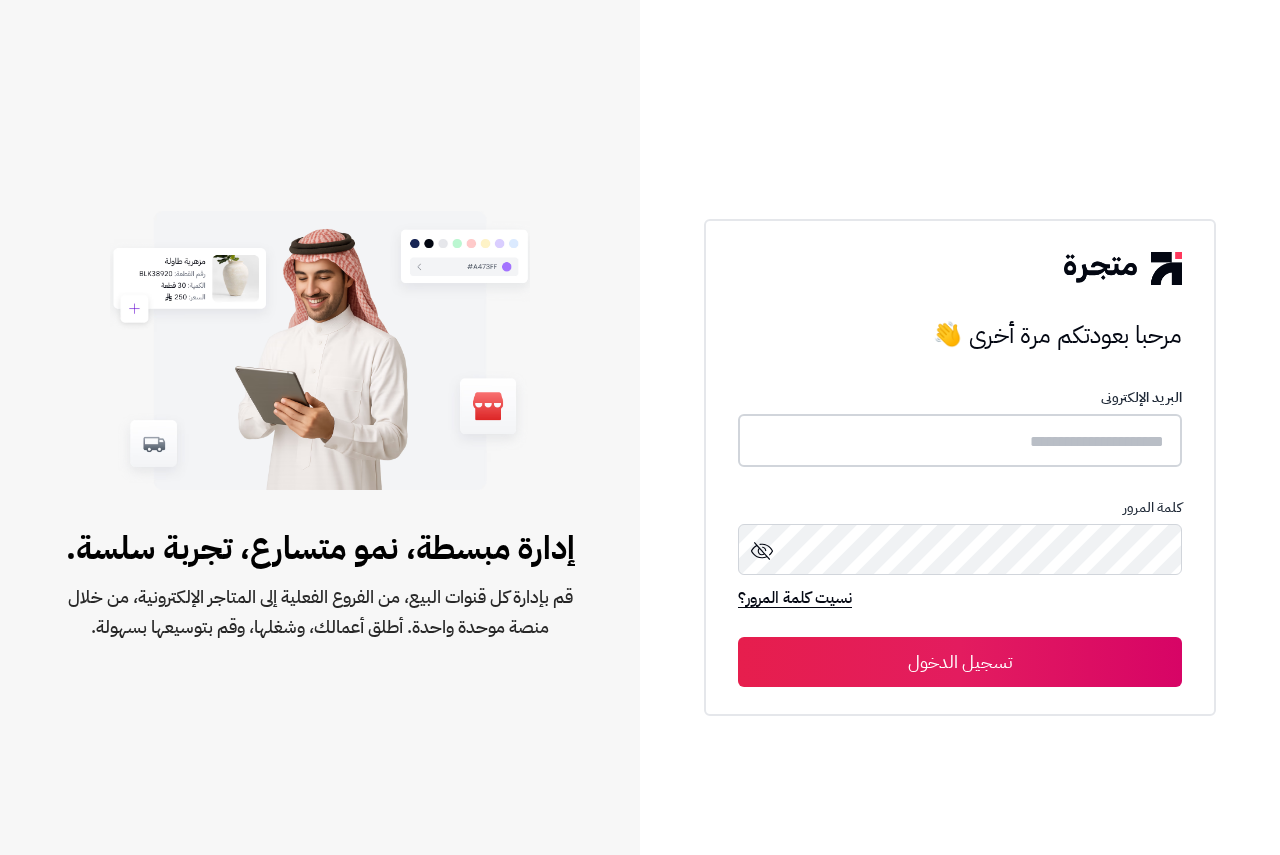 type on "**********" 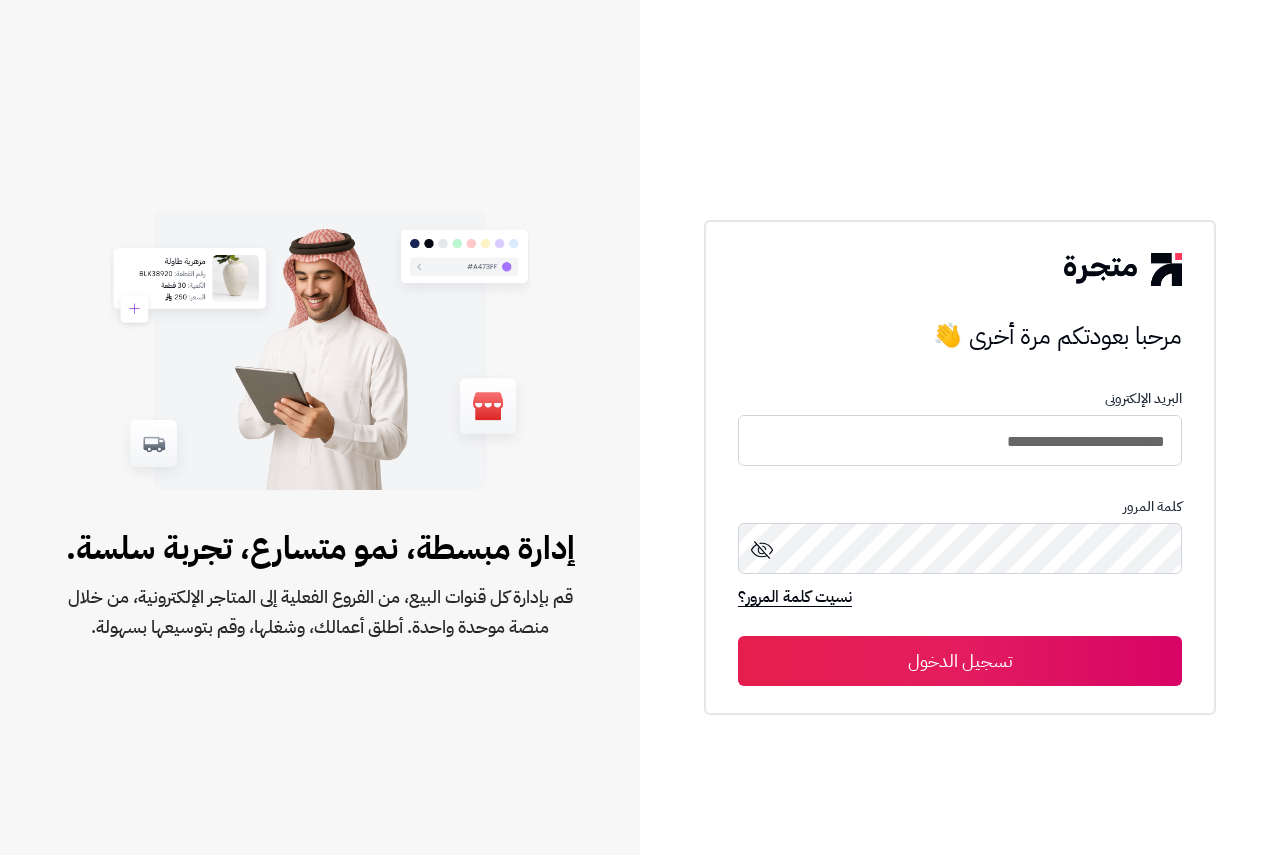 click on "تسجيل الدخول" at bounding box center [960, 661] 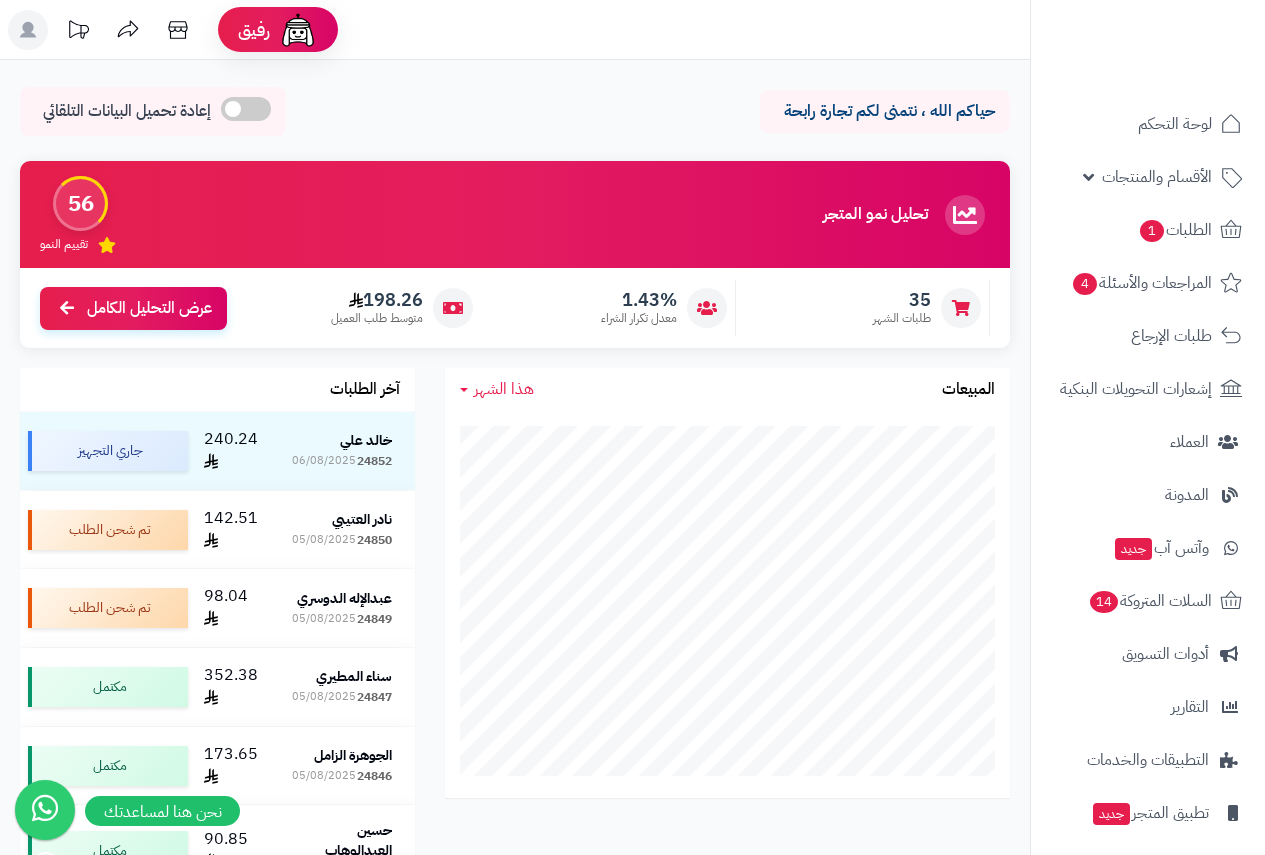 scroll, scrollTop: 0, scrollLeft: 0, axis: both 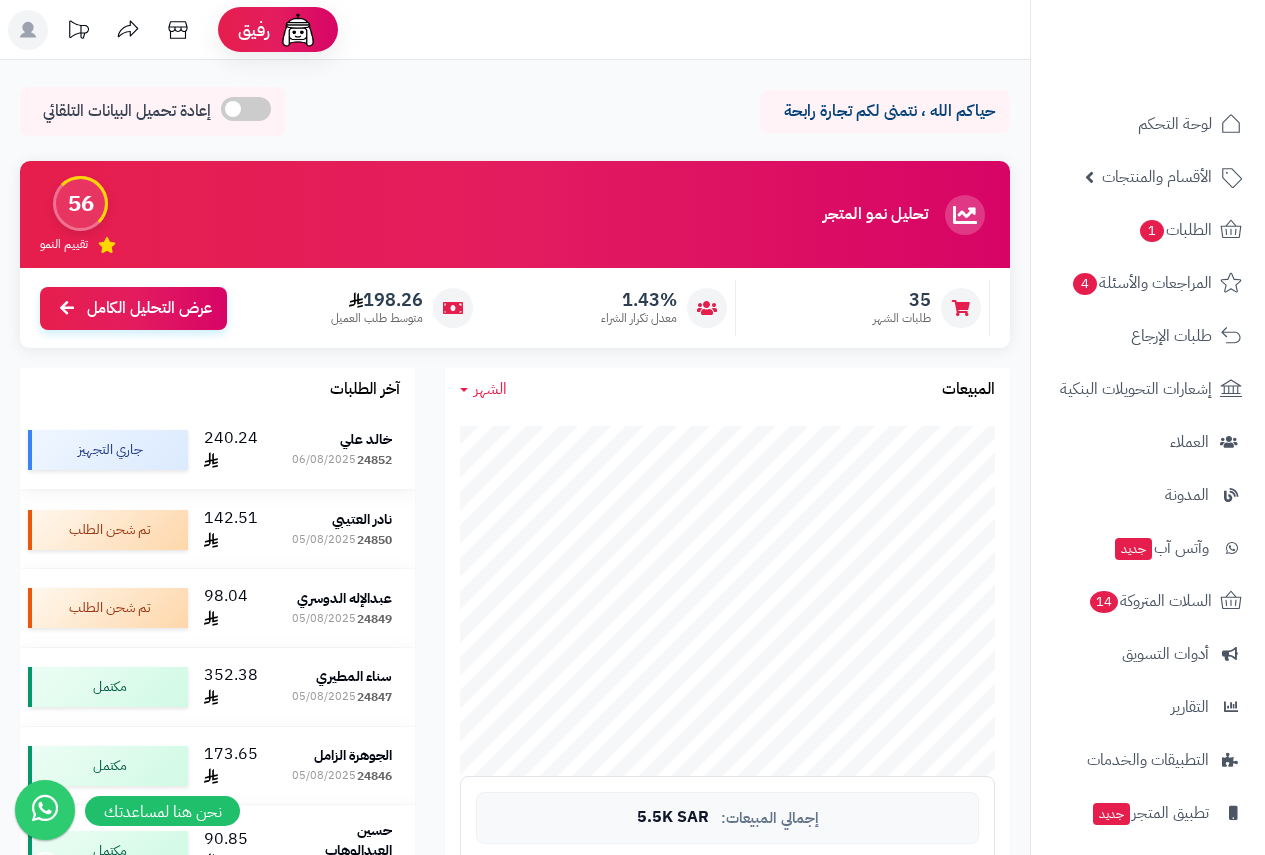 click on "خالد علي" at bounding box center [366, 439] 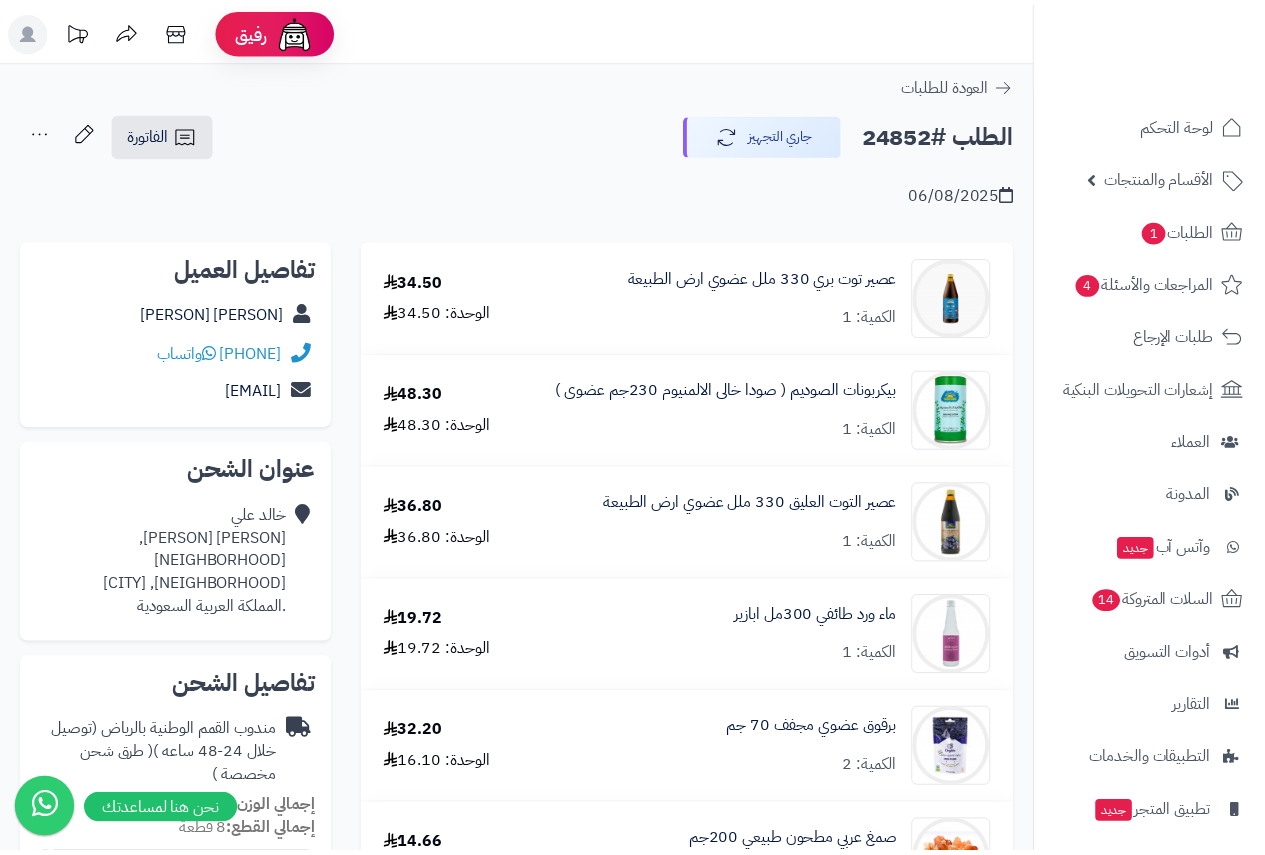 scroll, scrollTop: 0, scrollLeft: 0, axis: both 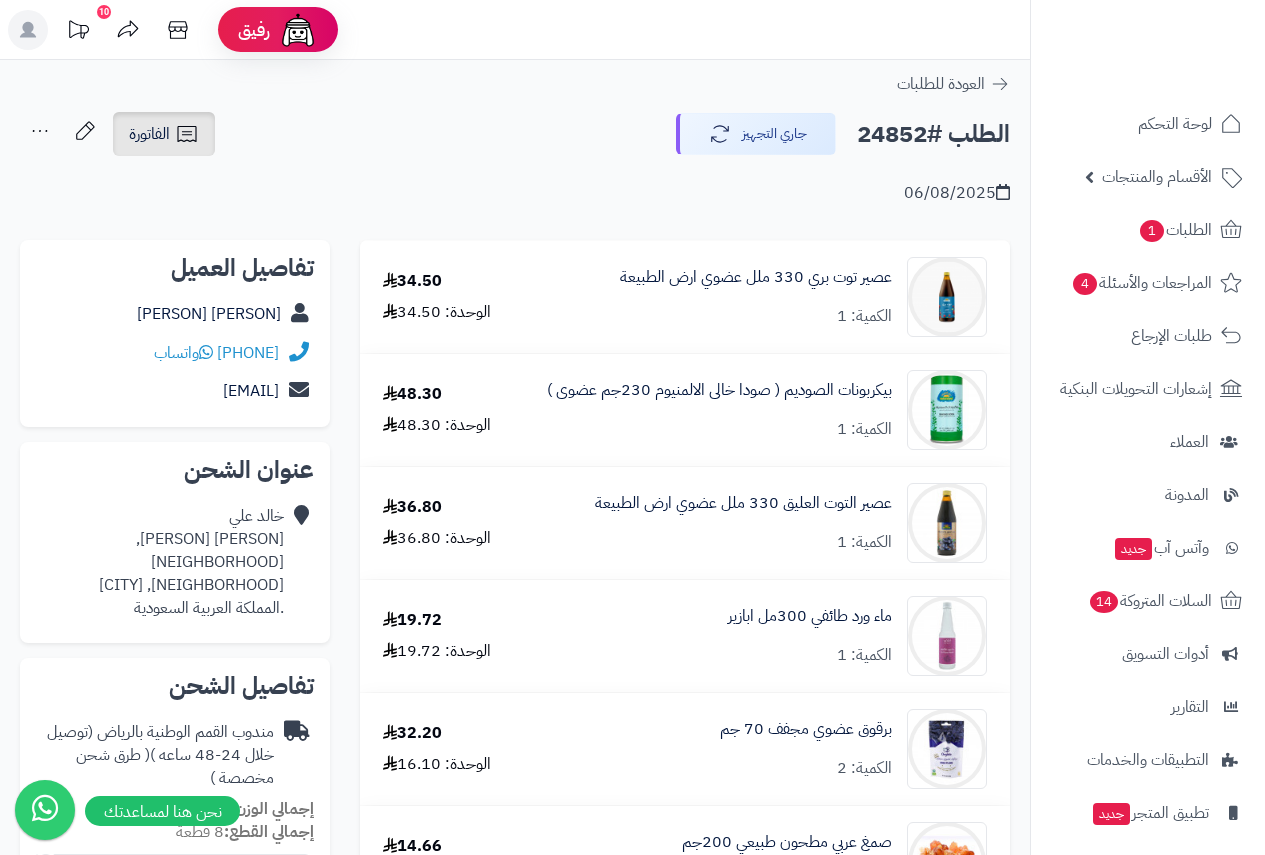click on "الفاتورة" at bounding box center (149, 134) 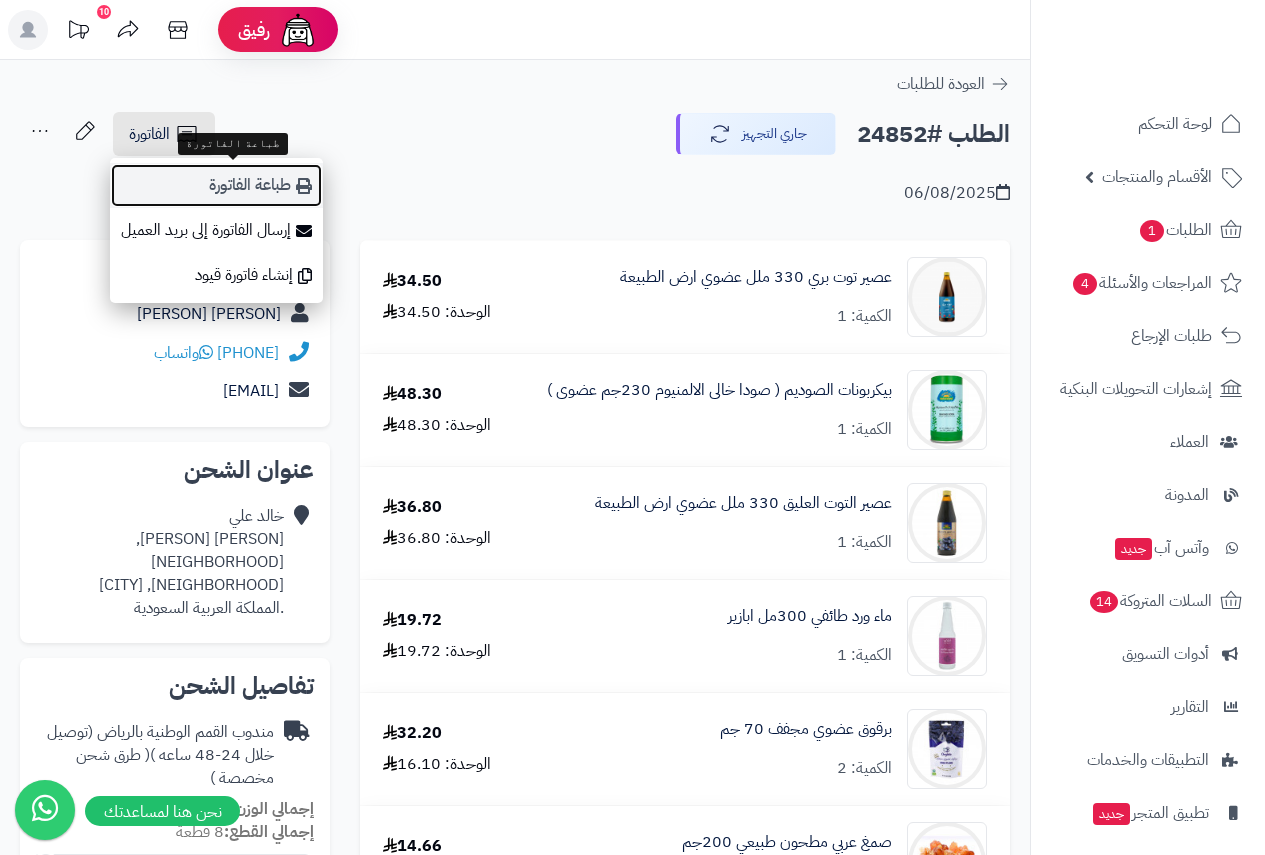 click on "طباعة الفاتورة" at bounding box center [216, 185] 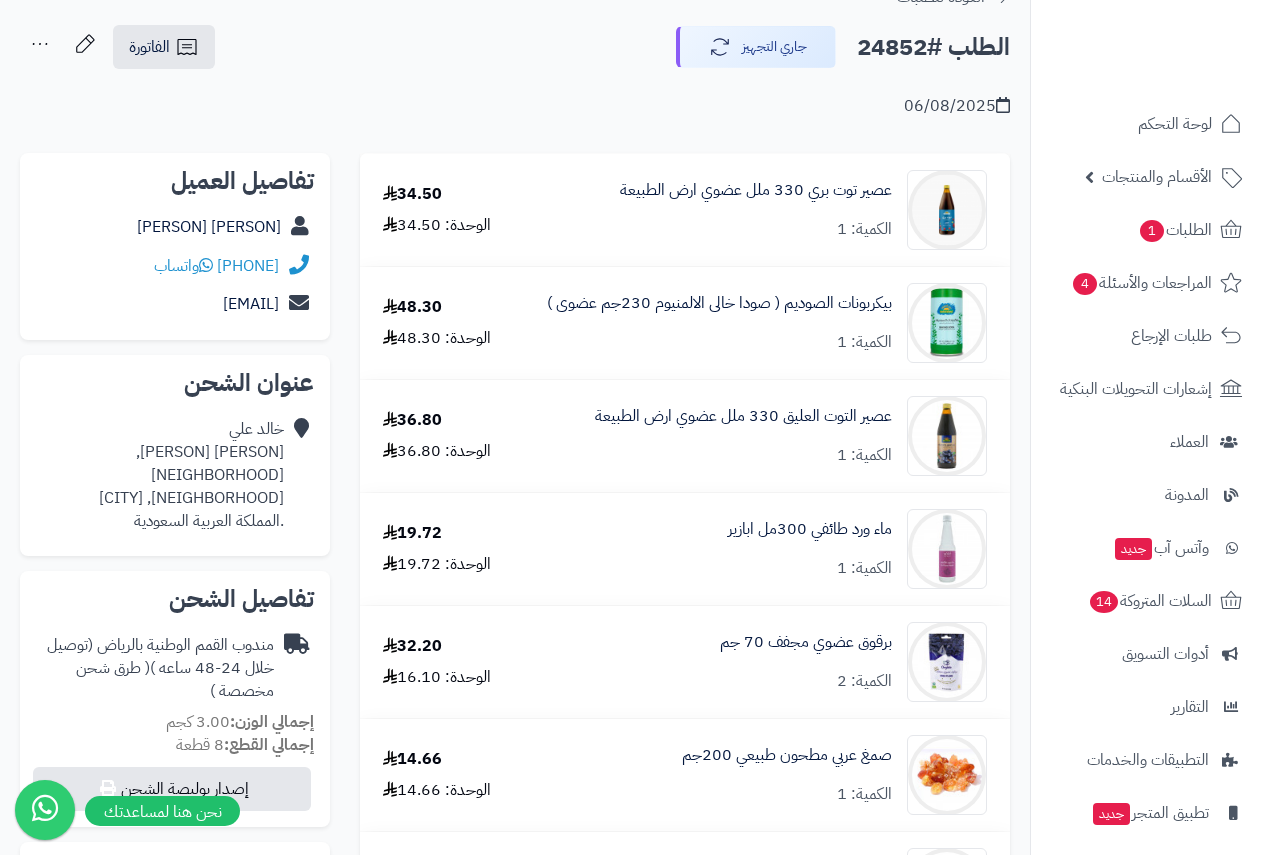 scroll, scrollTop: 83, scrollLeft: 0, axis: vertical 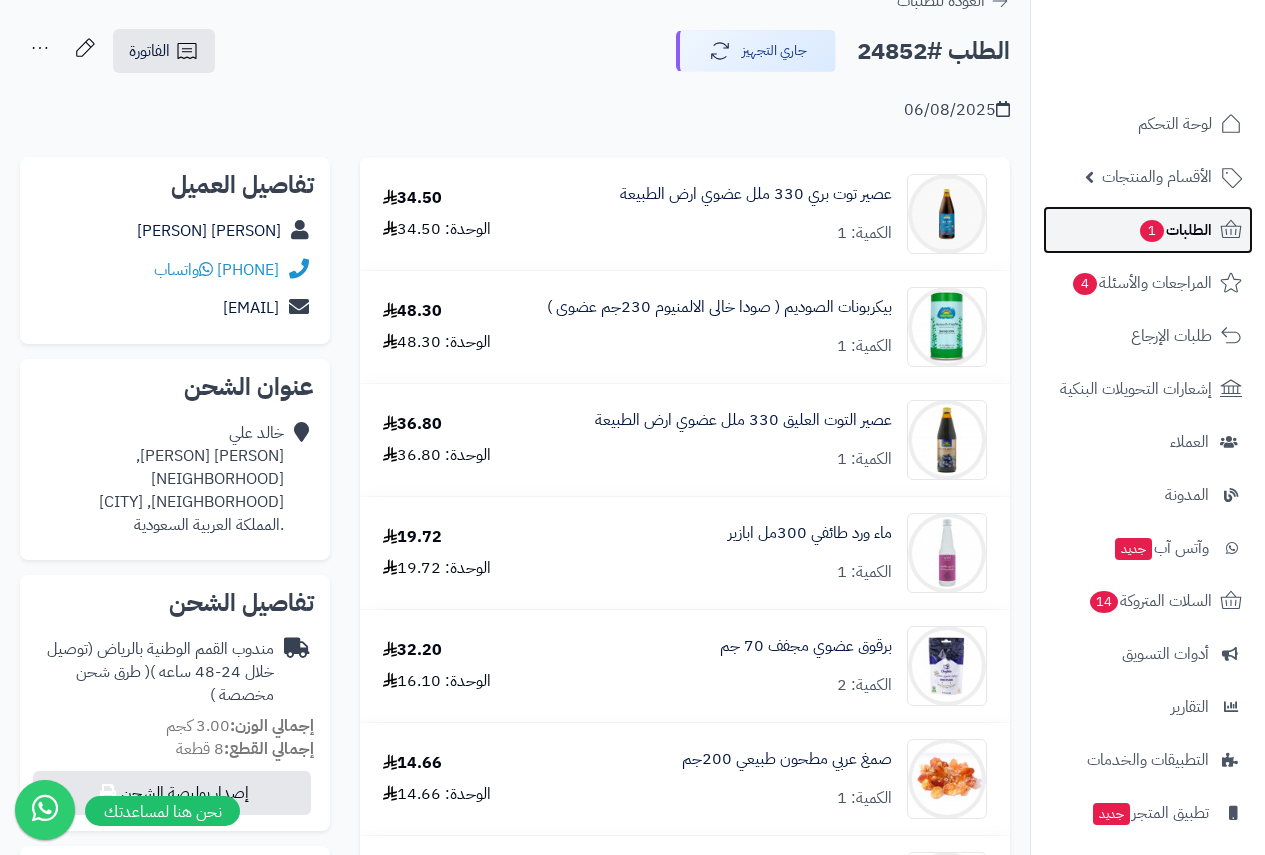 click on "الطلبات  1" at bounding box center [1175, 230] 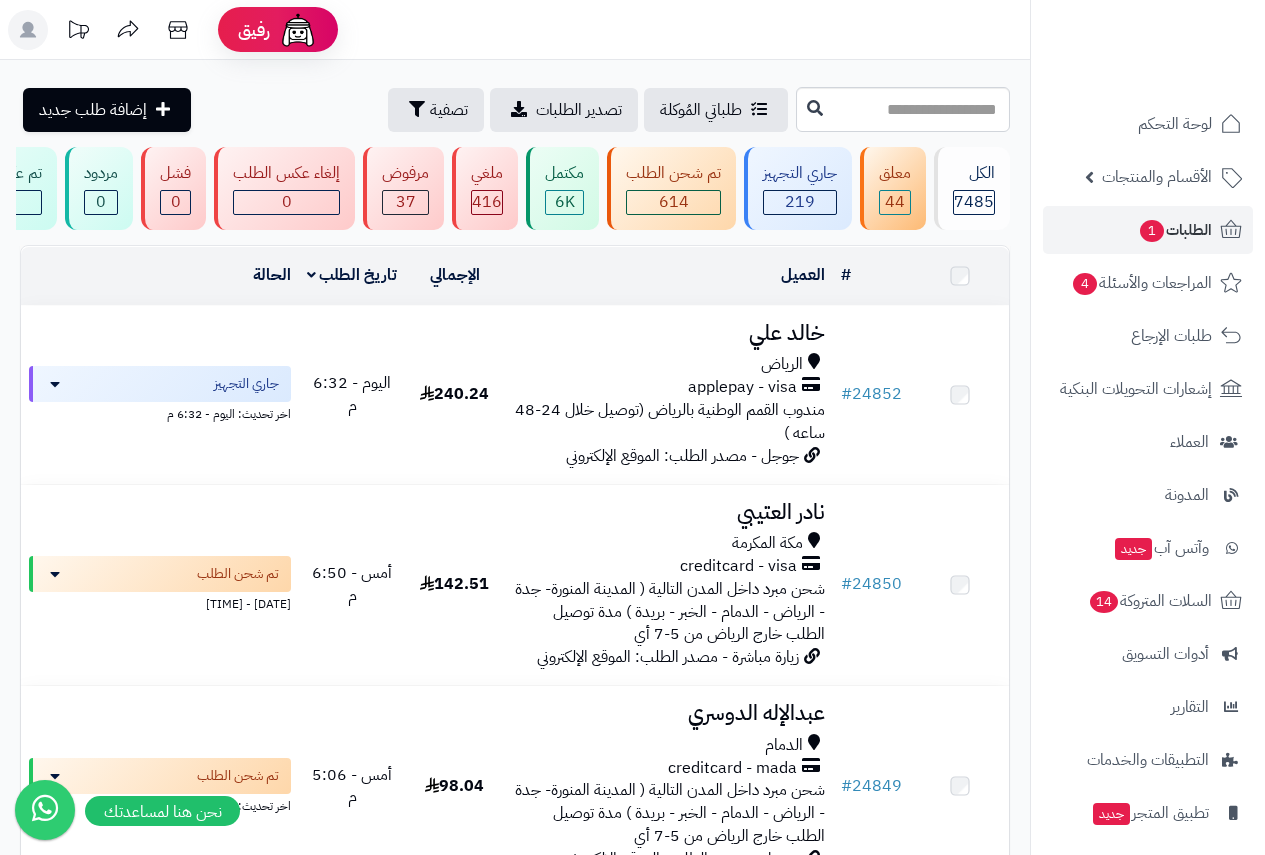 scroll, scrollTop: 0, scrollLeft: 0, axis: both 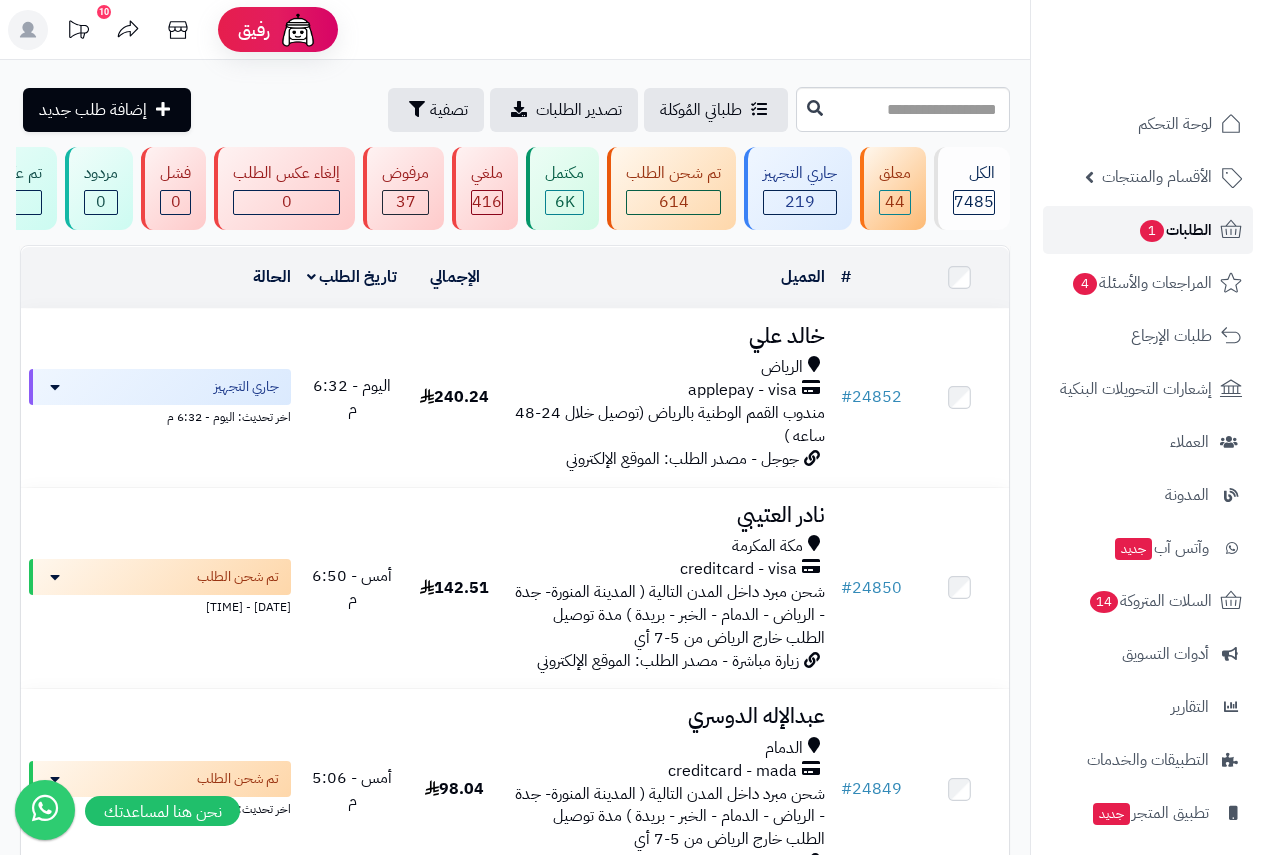 click on "الطلبات  1" at bounding box center (1175, 230) 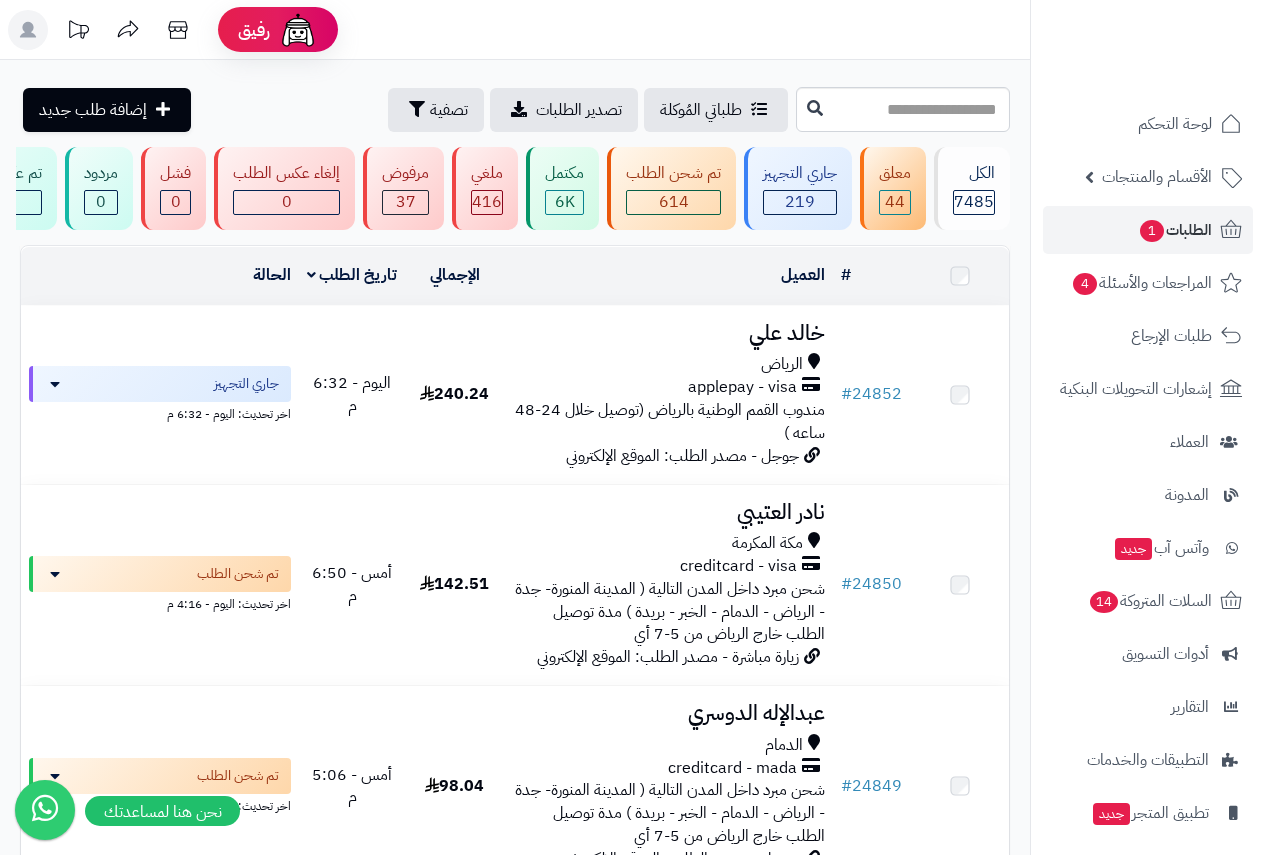 scroll, scrollTop: 0, scrollLeft: 0, axis: both 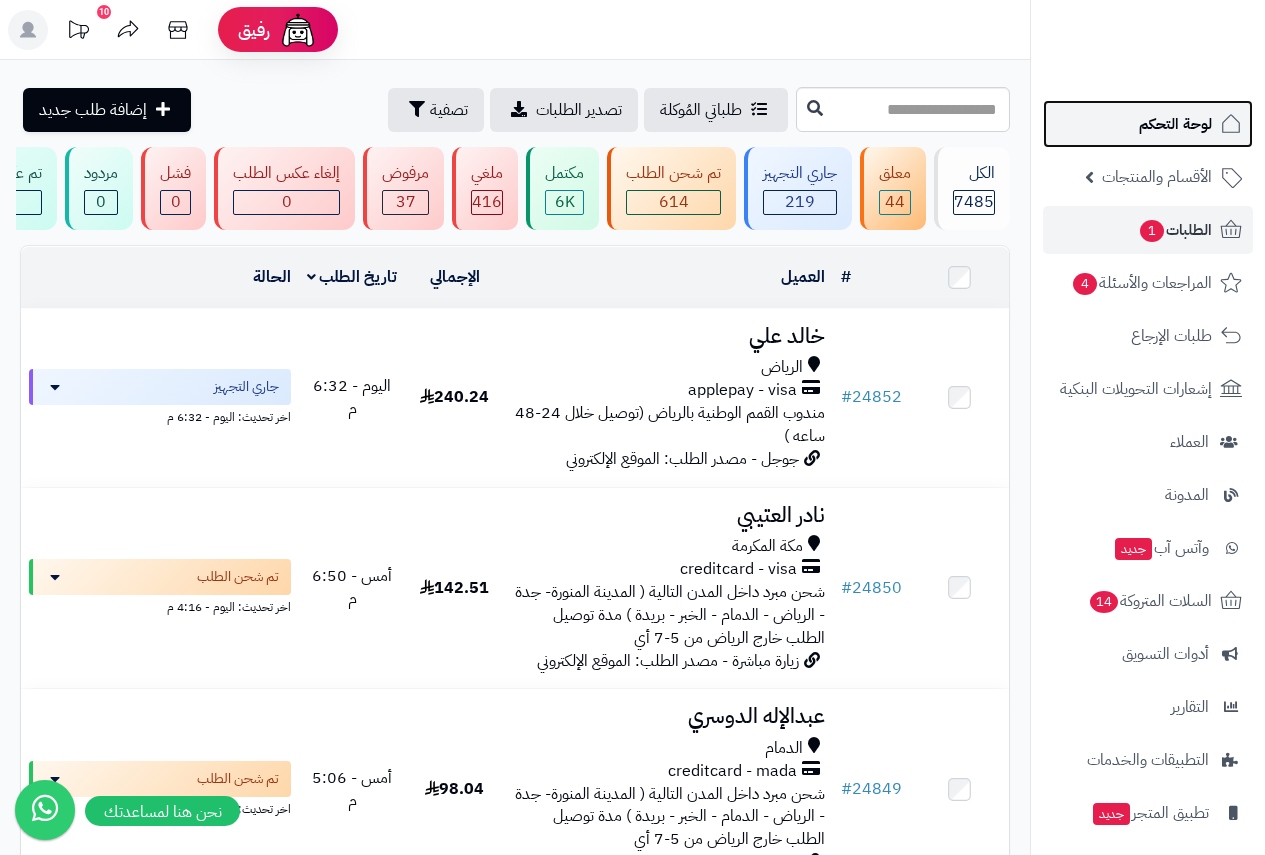 click on "لوحة التحكم" at bounding box center (1175, 124) 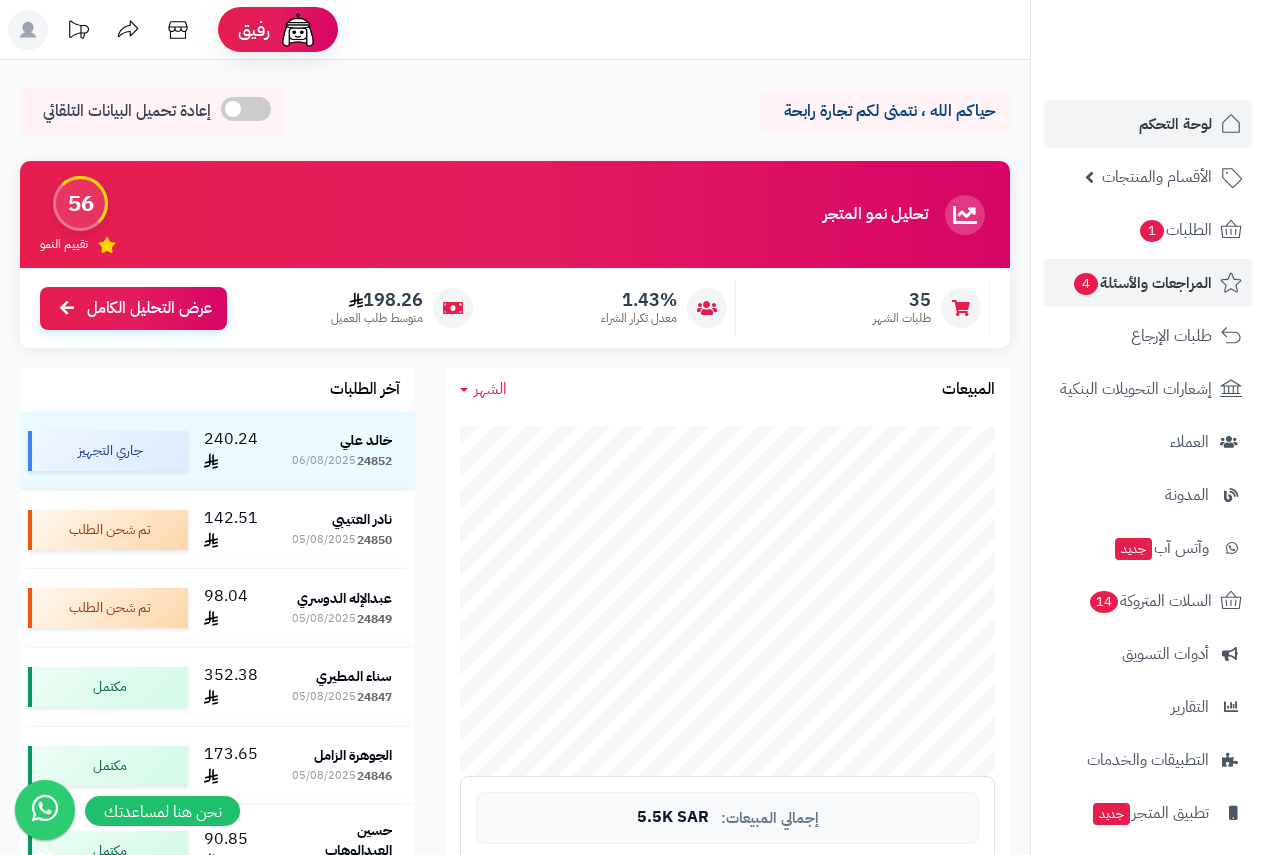 scroll, scrollTop: 0, scrollLeft: 0, axis: both 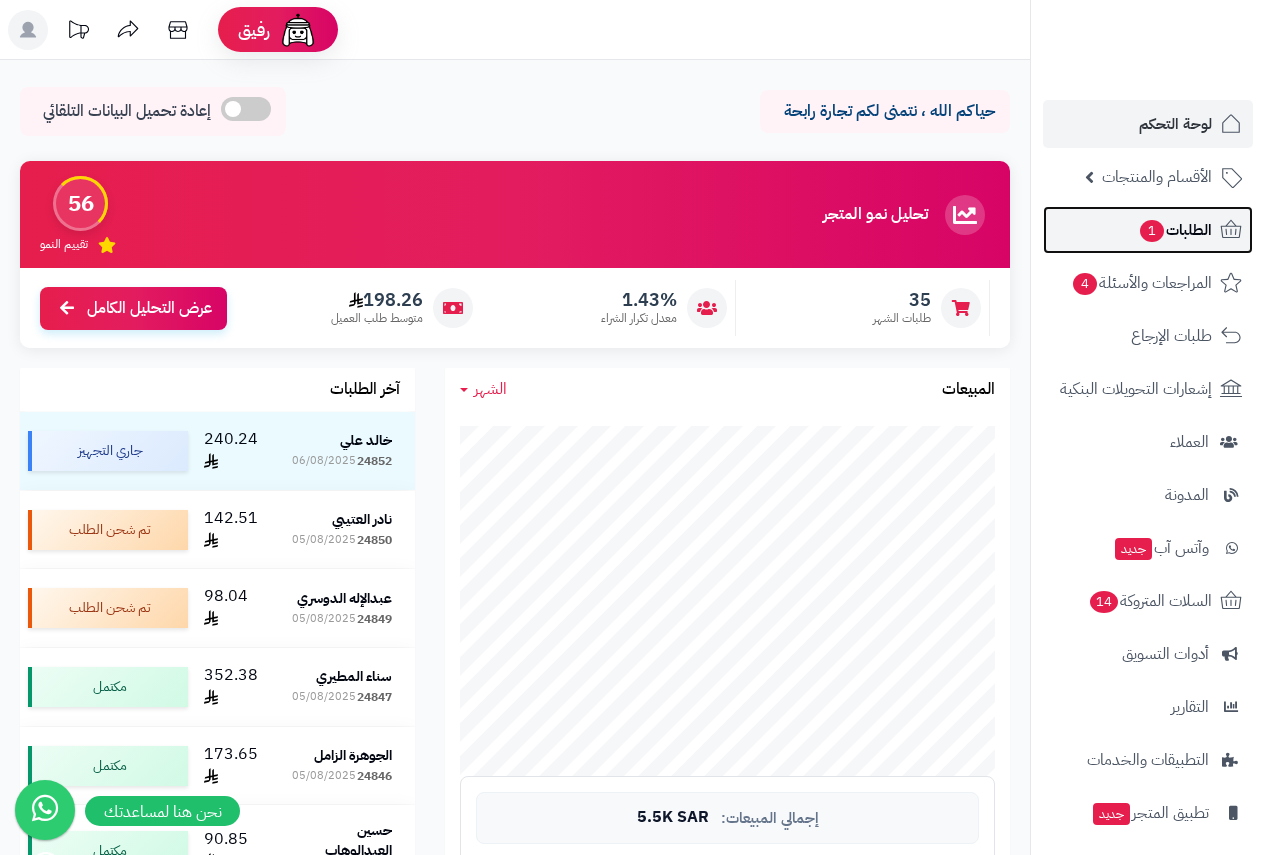 click on "الطلبات  1" at bounding box center (1175, 230) 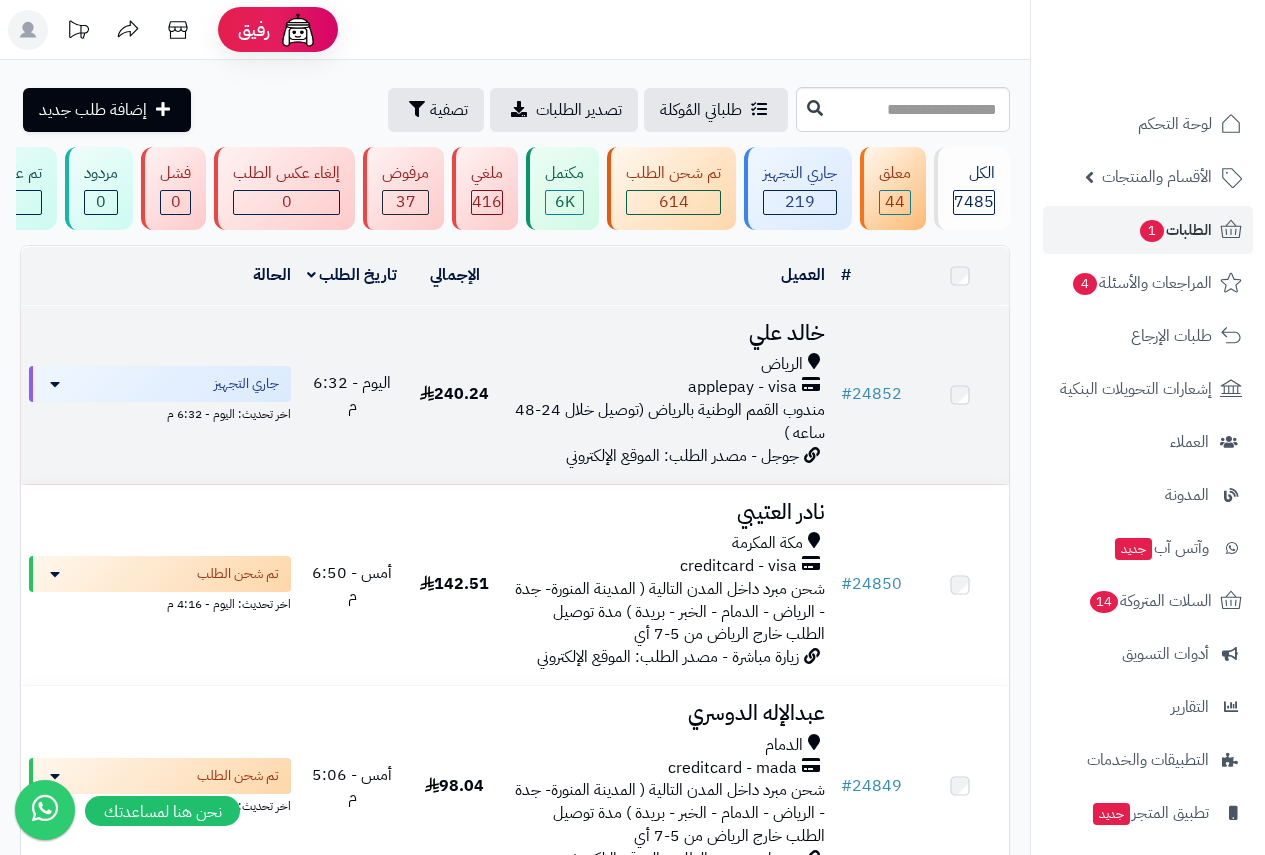 scroll, scrollTop: 0, scrollLeft: 0, axis: both 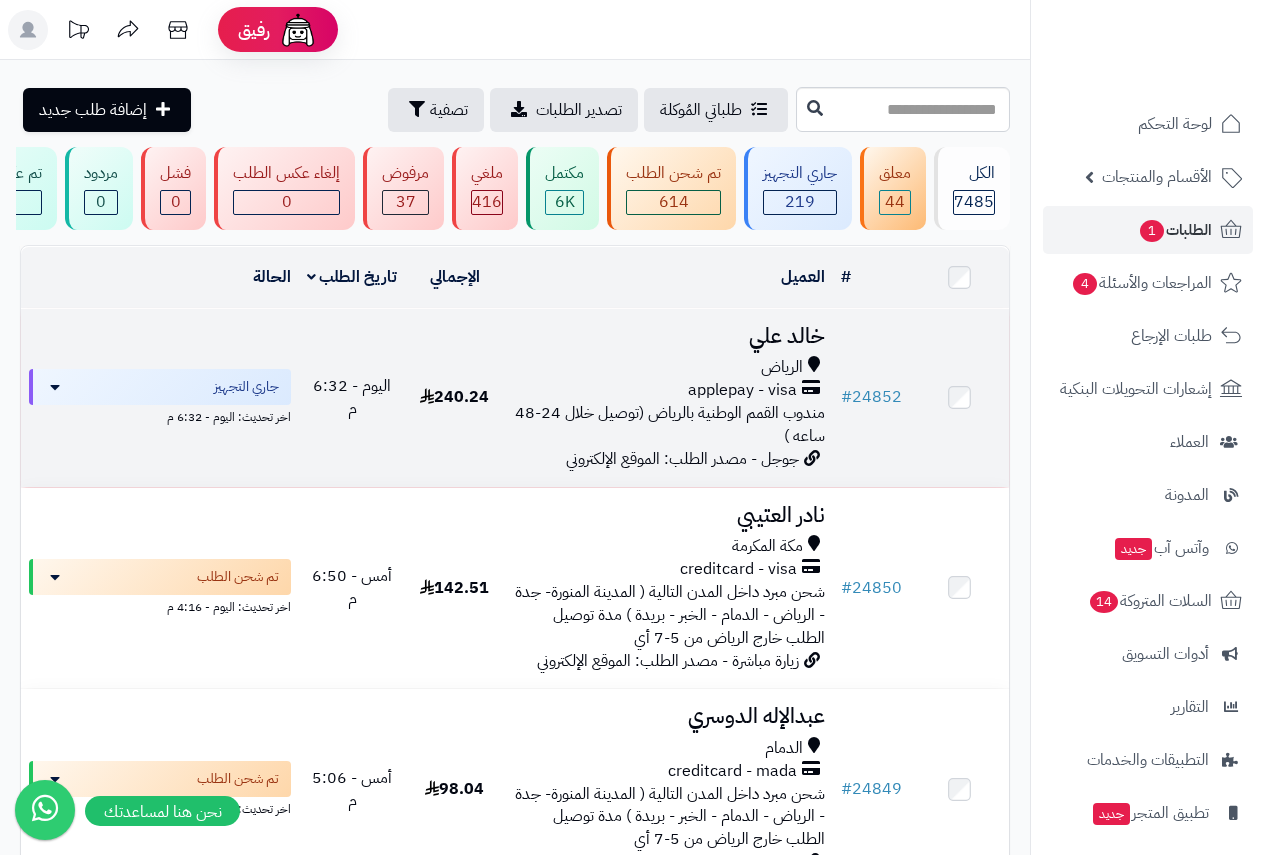 click on "الرياض" at bounding box center [668, 367] 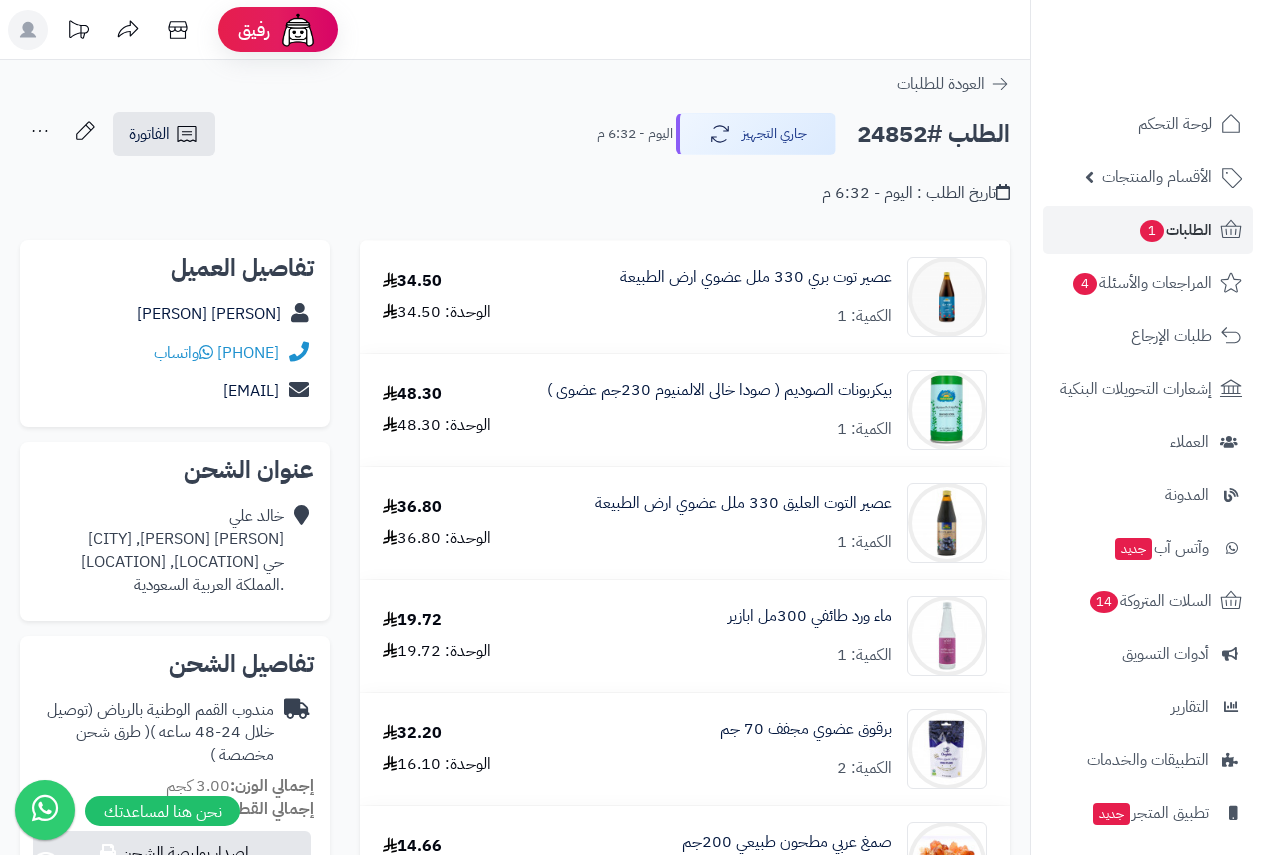 scroll, scrollTop: 0, scrollLeft: 0, axis: both 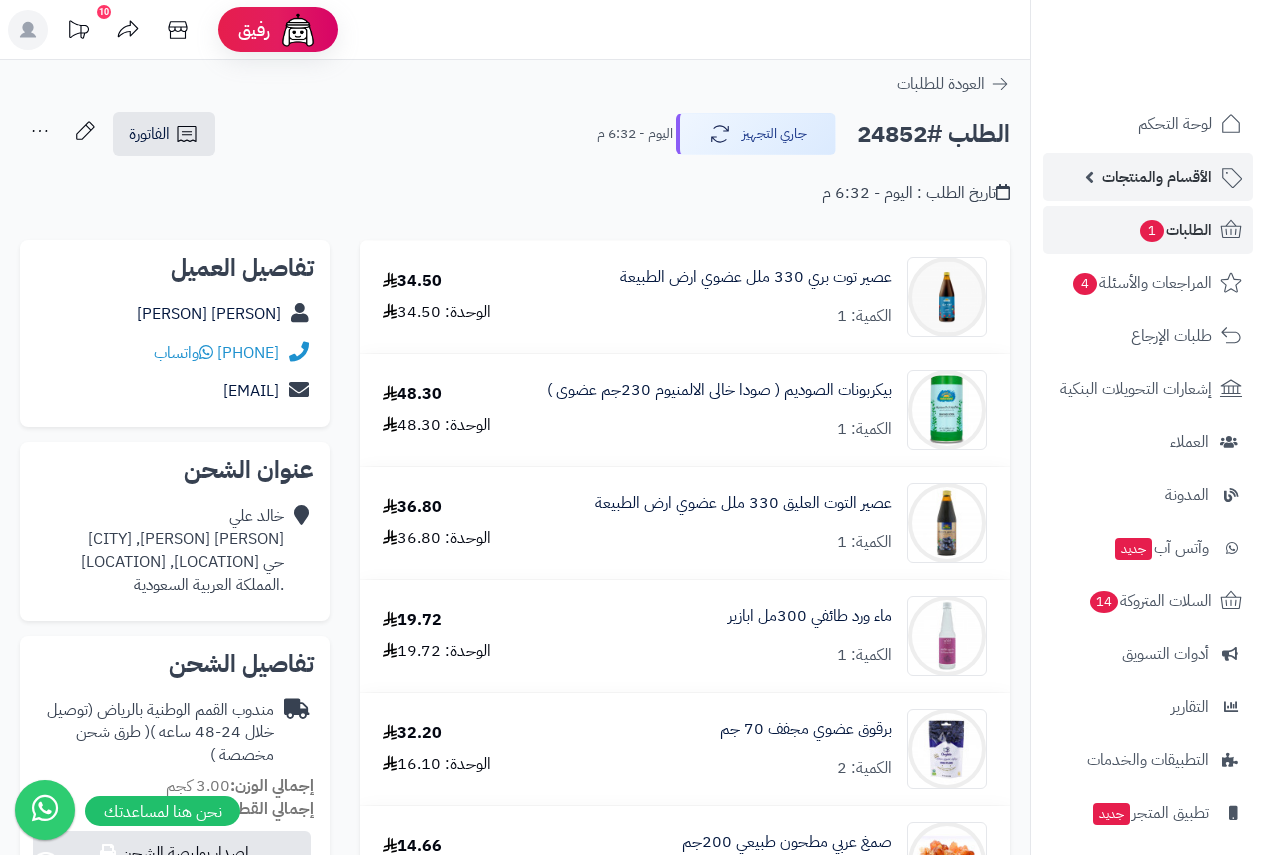 click on "الأقسام والمنتجات" at bounding box center [1157, 177] 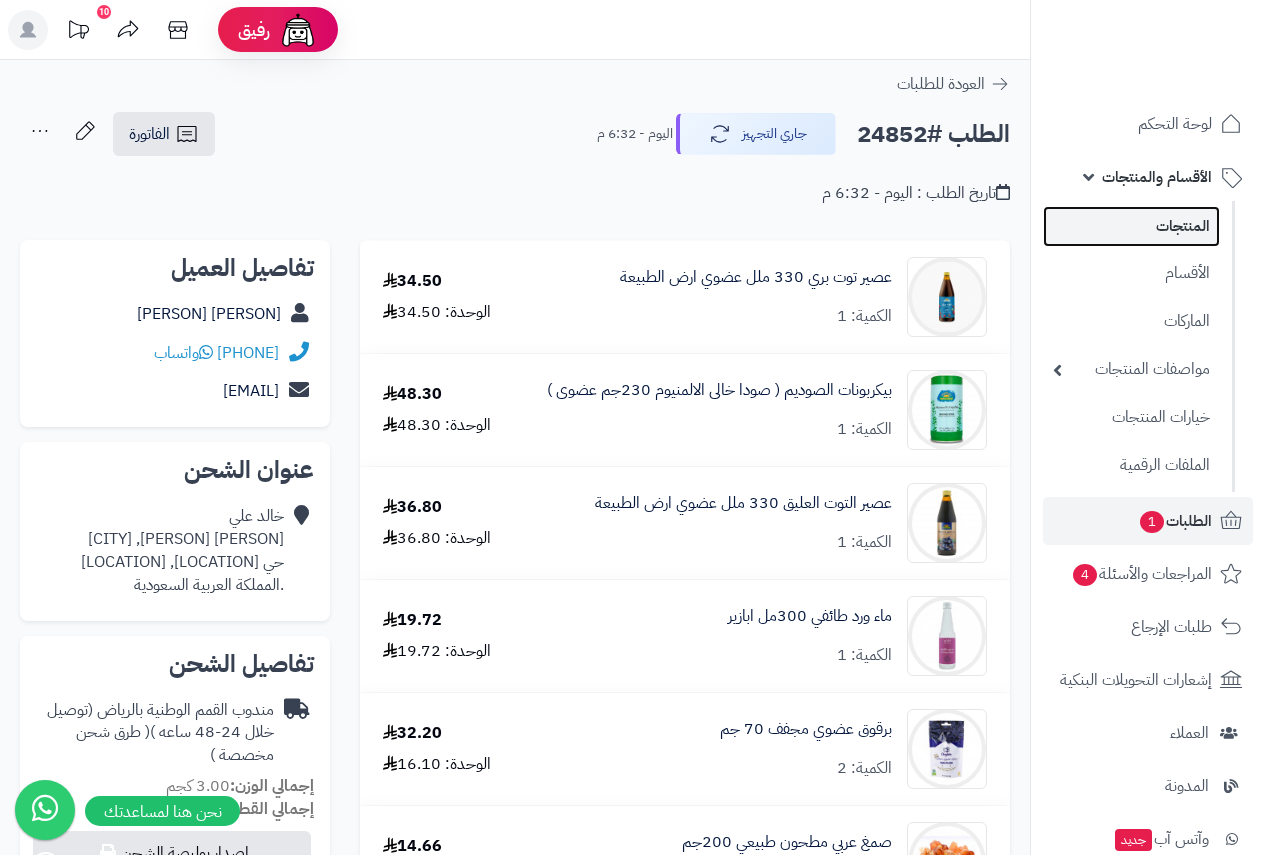 click on "المنتجات" at bounding box center [1131, 226] 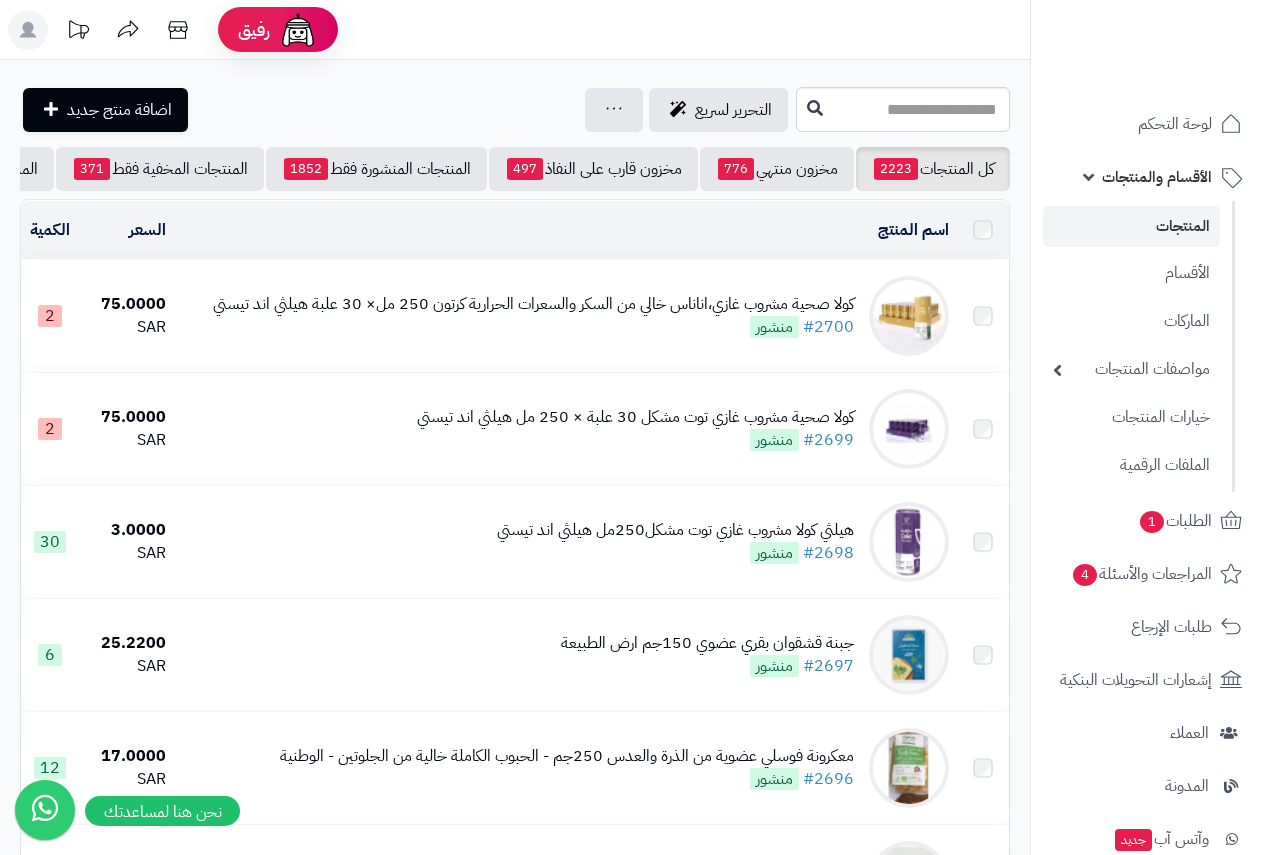 scroll, scrollTop: 0, scrollLeft: 0, axis: both 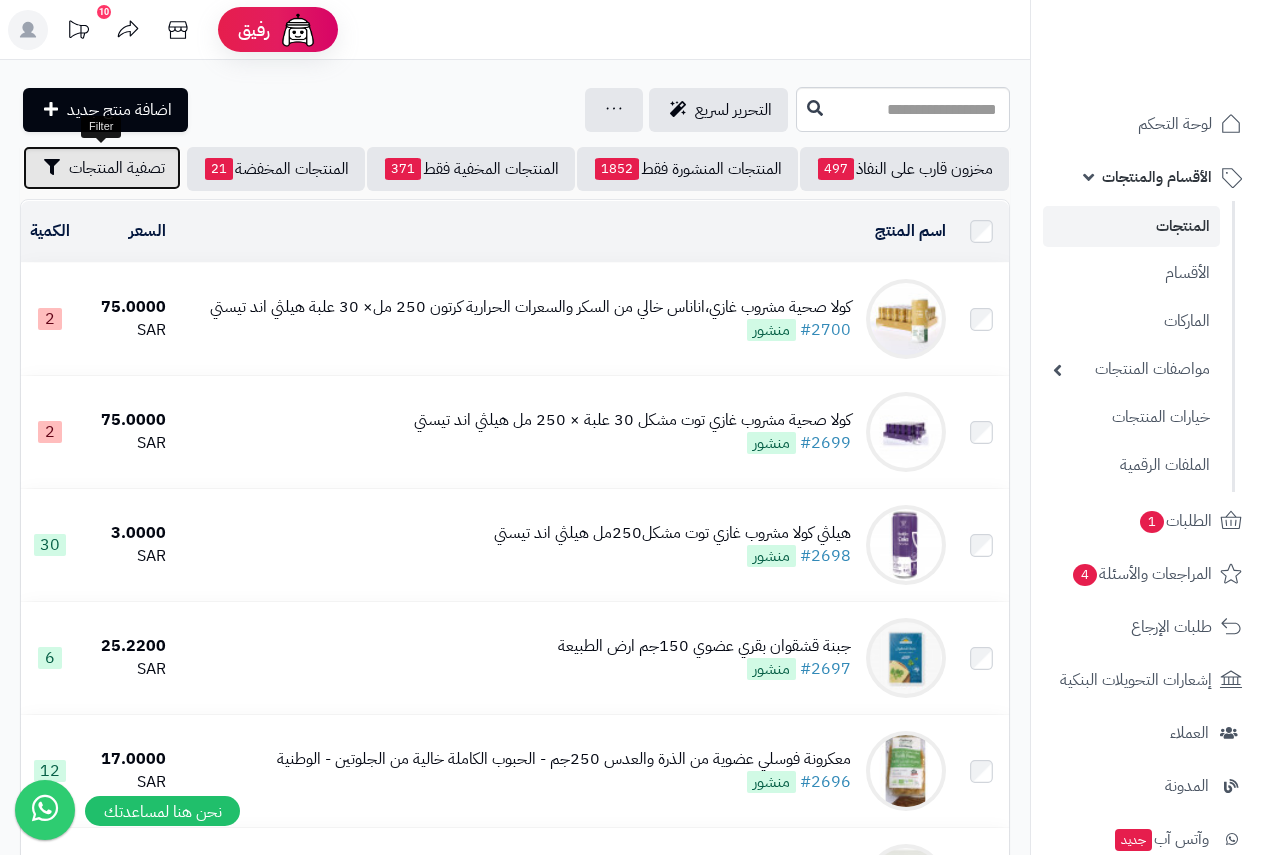 click on "تصفية المنتجات" at bounding box center (117, 168) 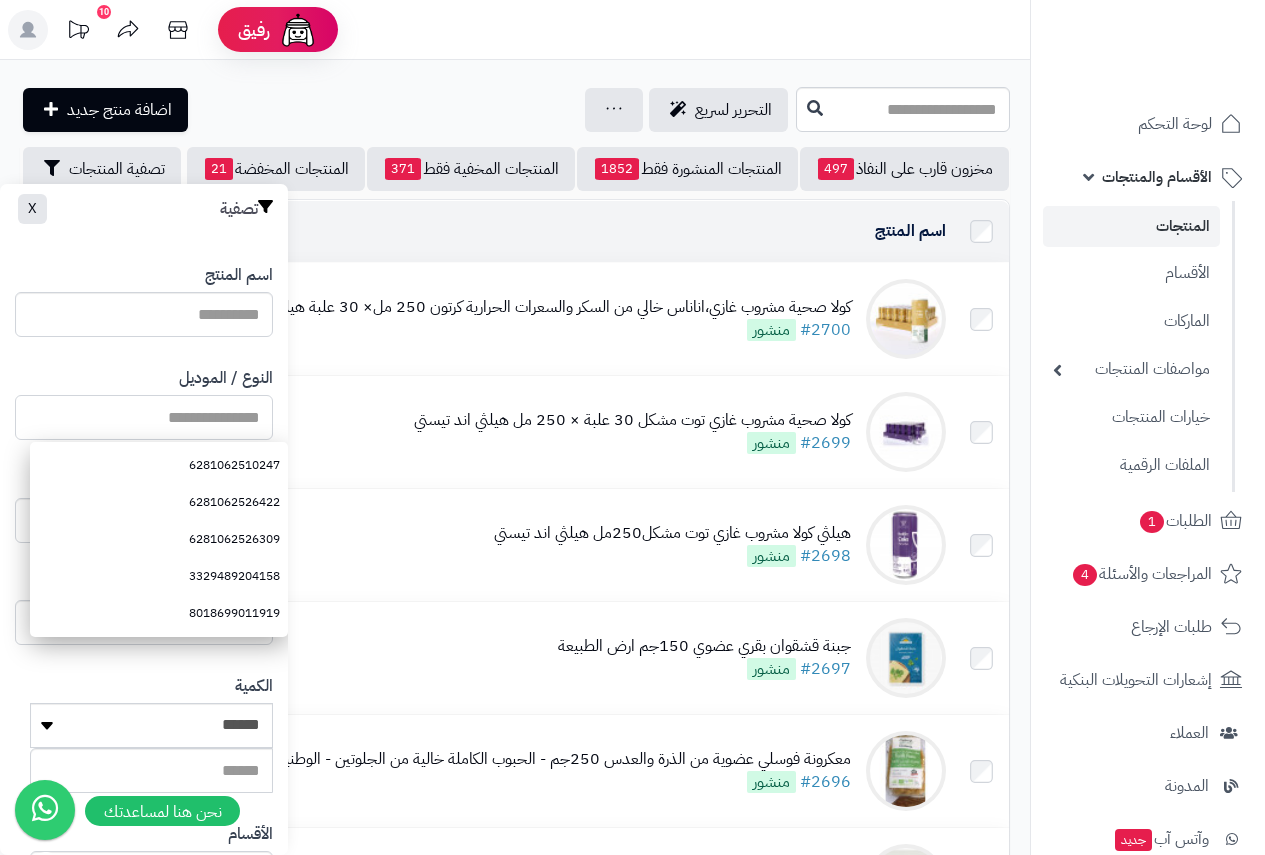 paste on "**********" 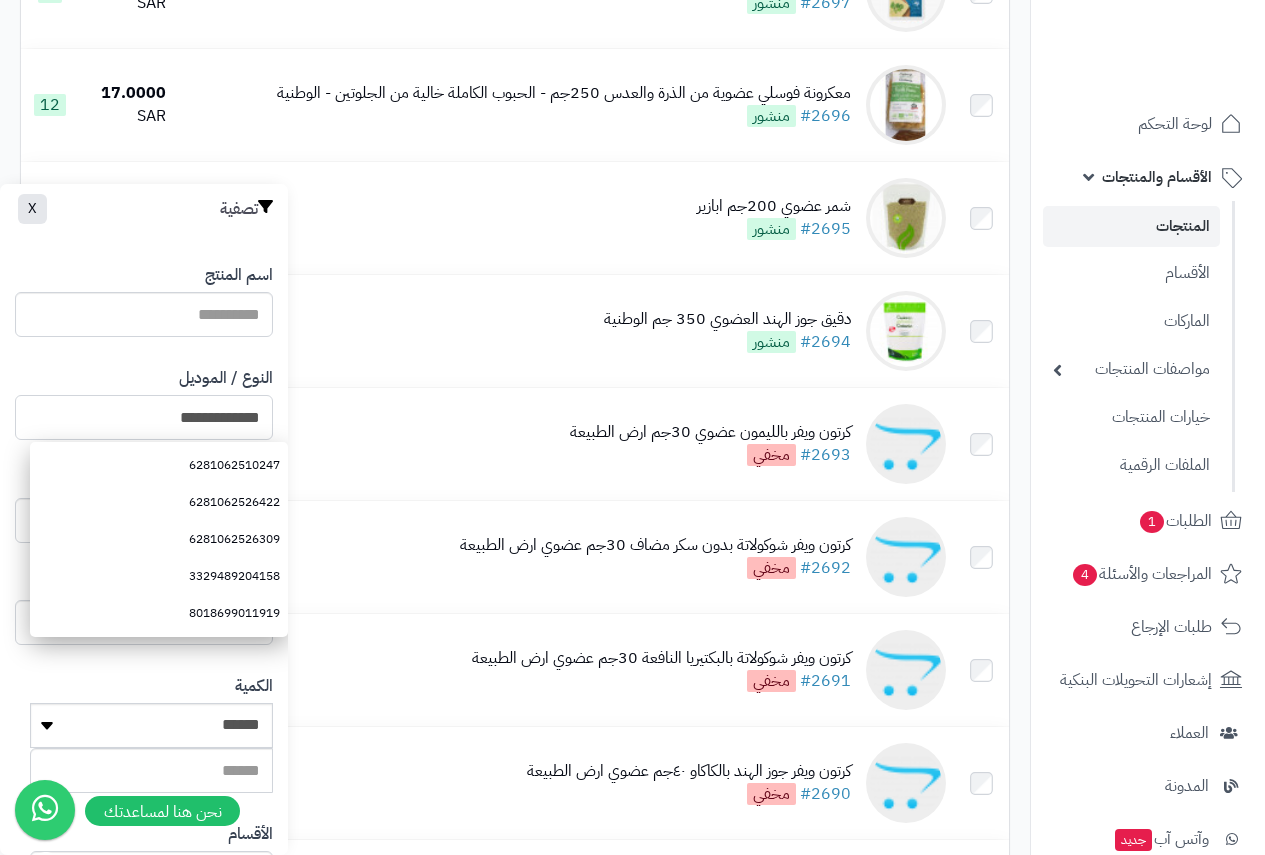 scroll, scrollTop: 1000, scrollLeft: 0, axis: vertical 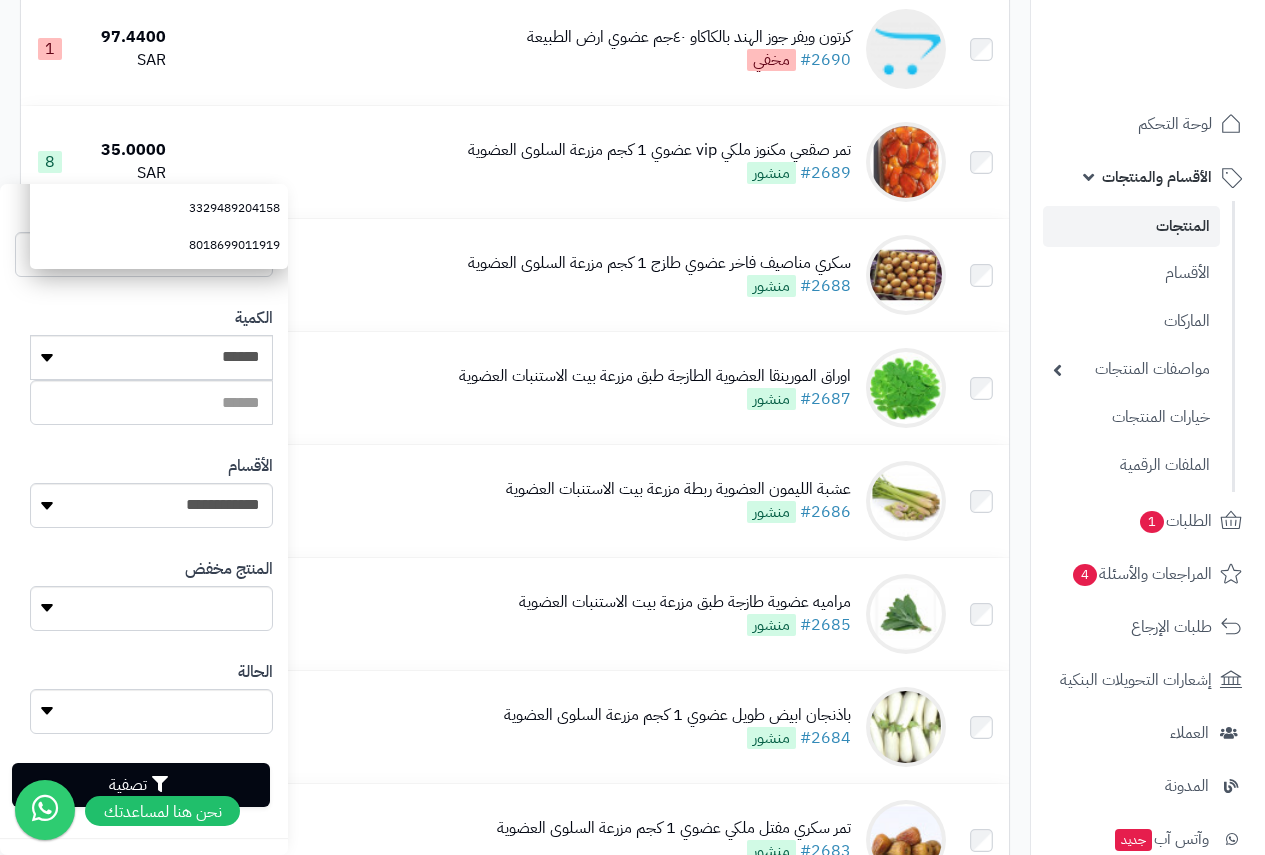 type on "**********" 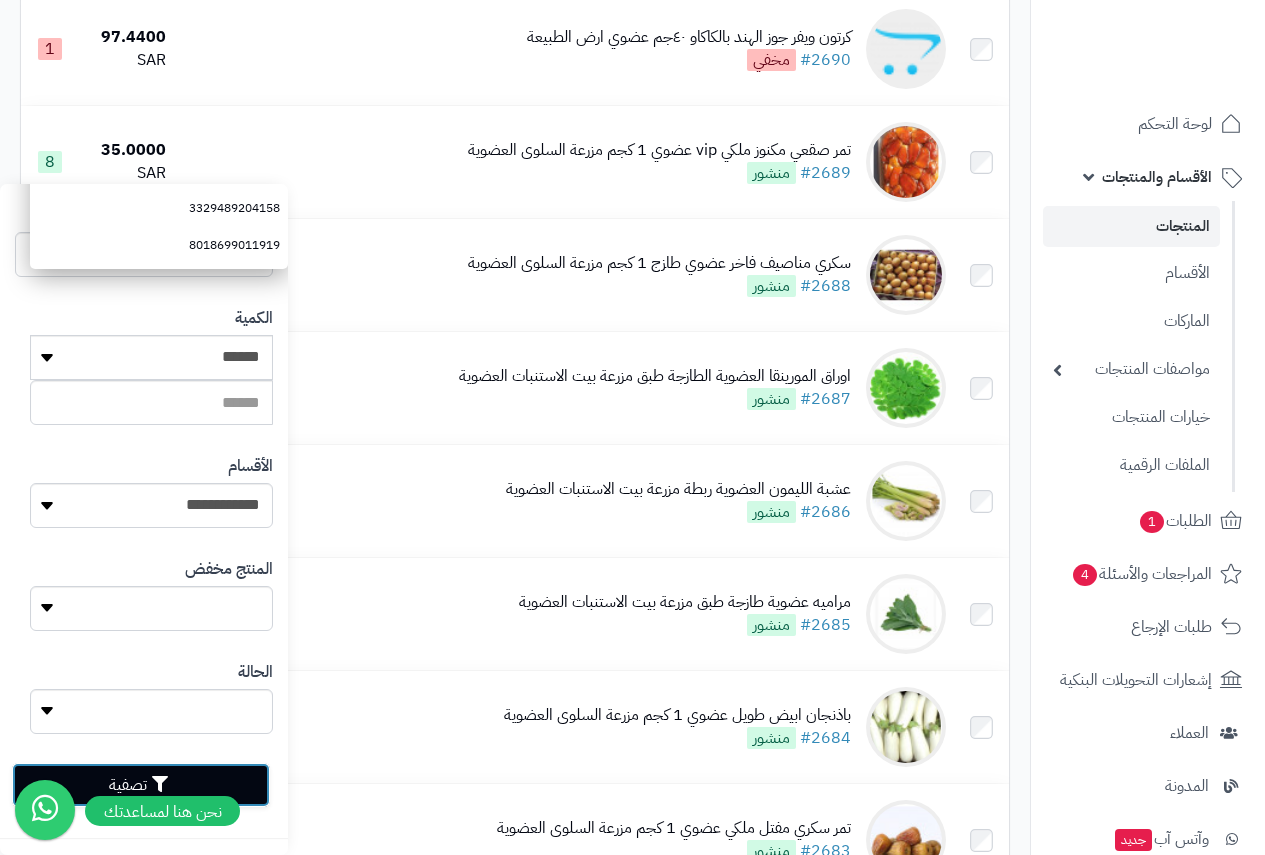 click on "تصفية" at bounding box center [141, 785] 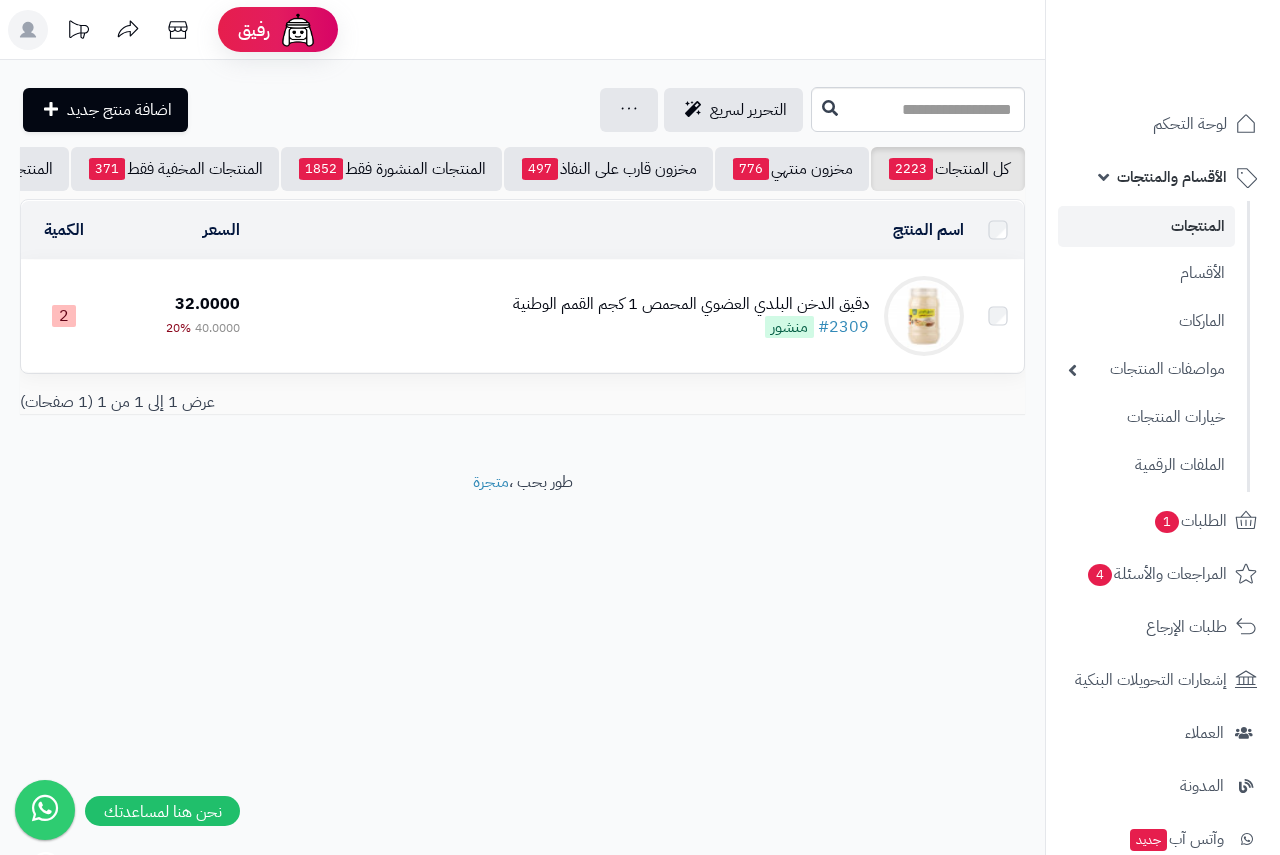 scroll, scrollTop: 0, scrollLeft: 0, axis: both 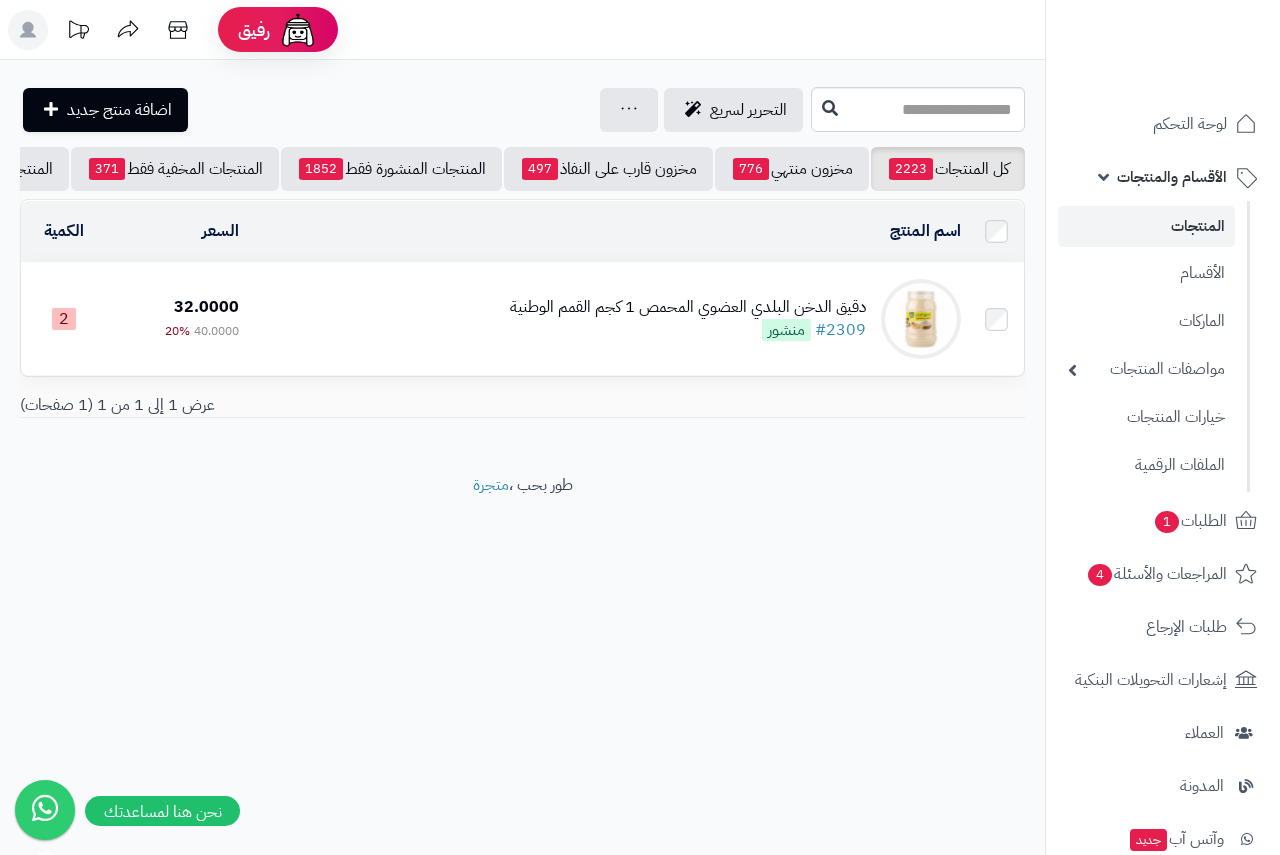 click on "دقيق الدخن البلدي العضوي المحمص 1 كجم القمم الوطنية" at bounding box center (688, 307) 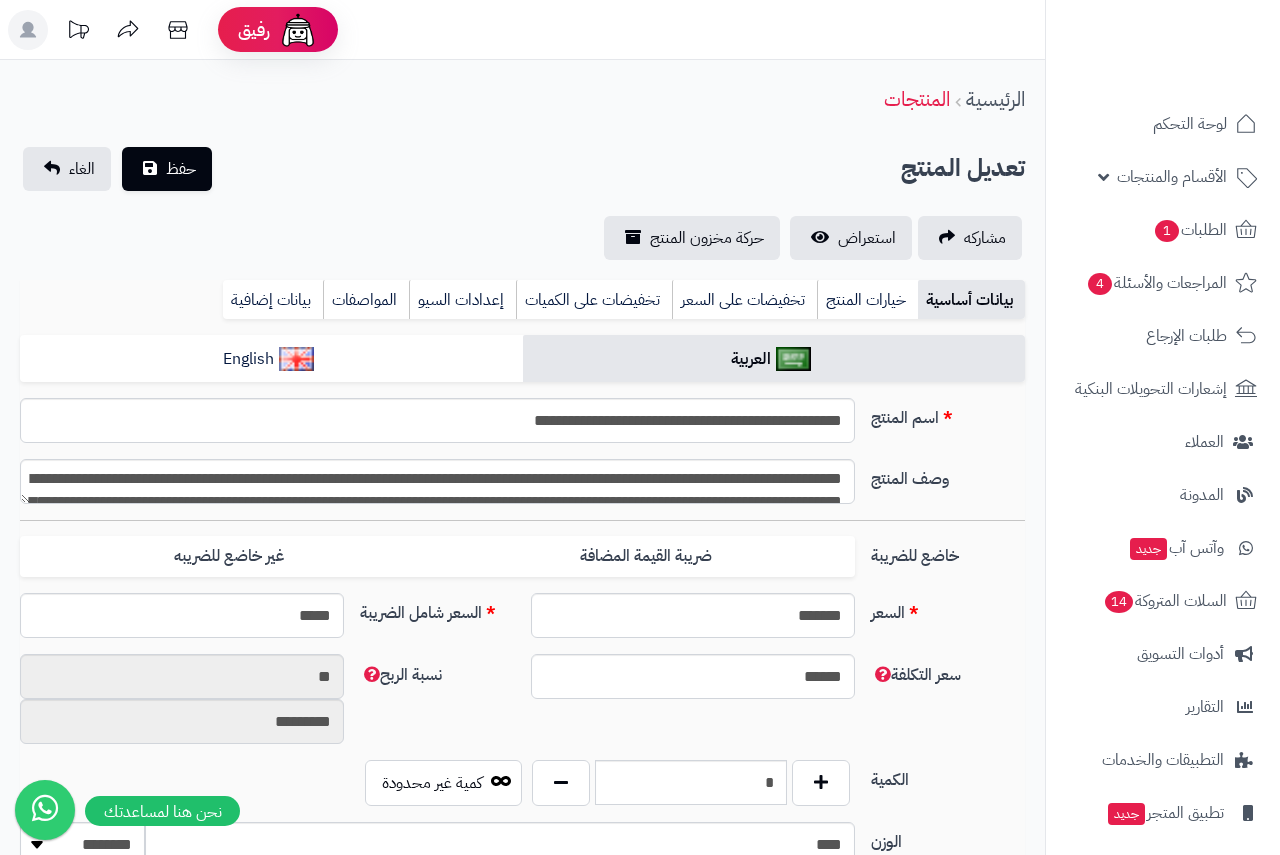 type on "*****" 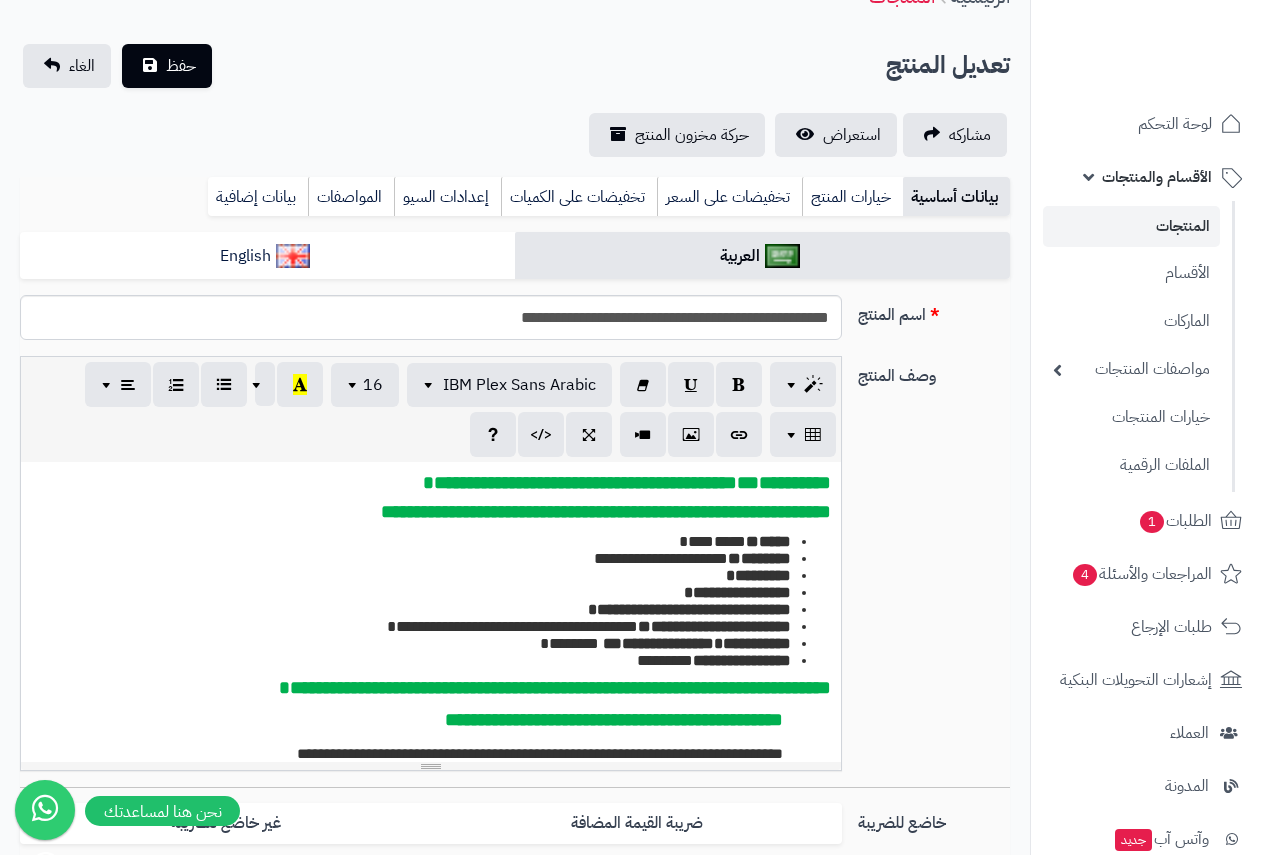 scroll, scrollTop: 500, scrollLeft: 0, axis: vertical 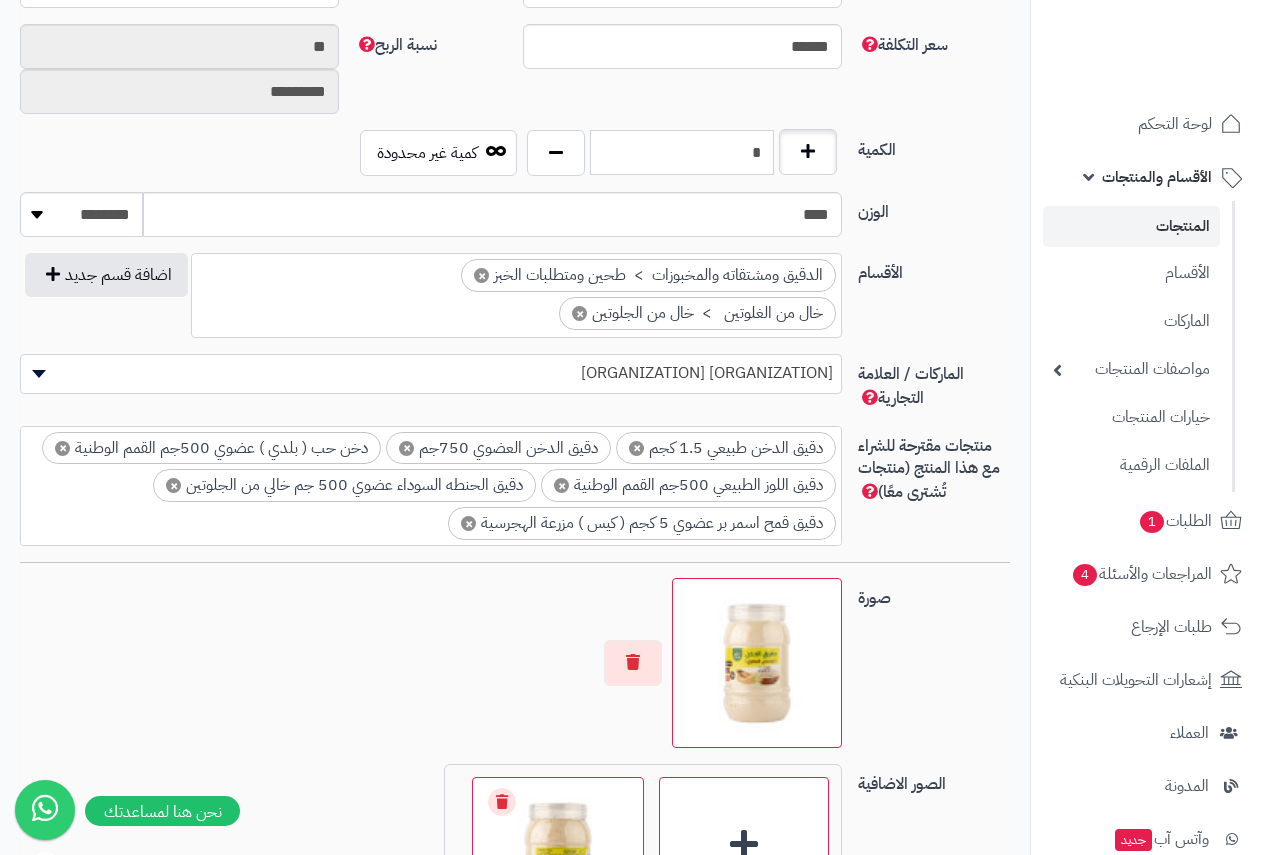 drag, startPoint x: 731, startPoint y: 149, endPoint x: 779, endPoint y: 145, distance: 48.166378 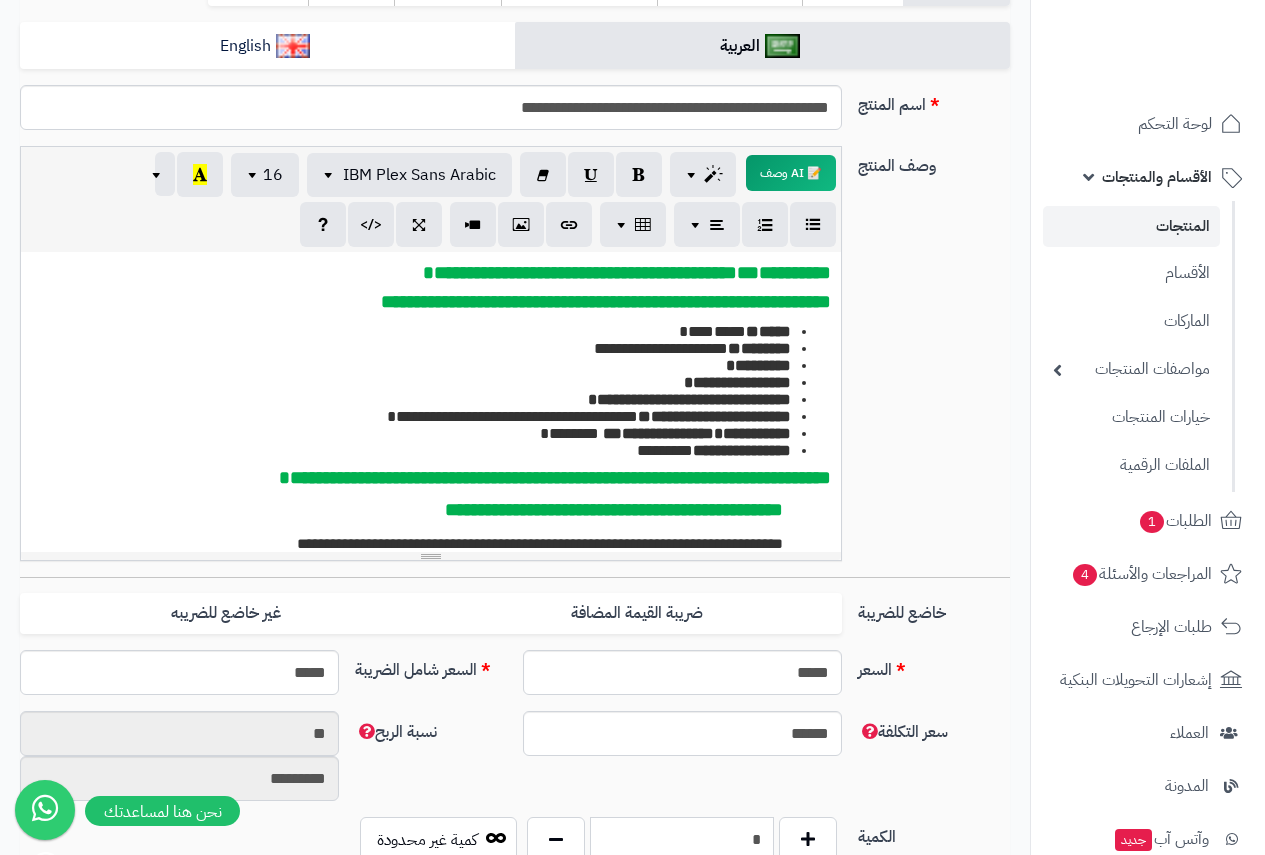 scroll, scrollTop: 100, scrollLeft: 0, axis: vertical 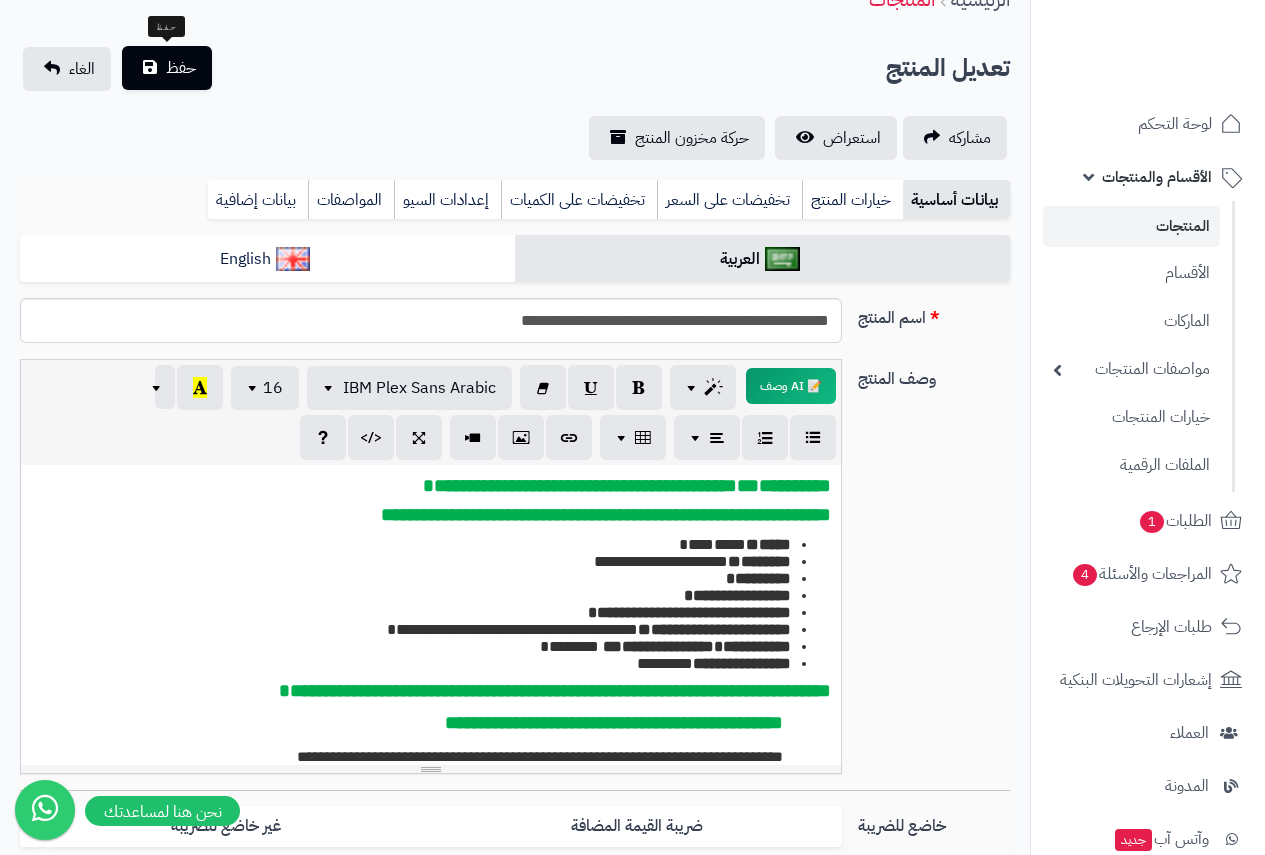 type on "*" 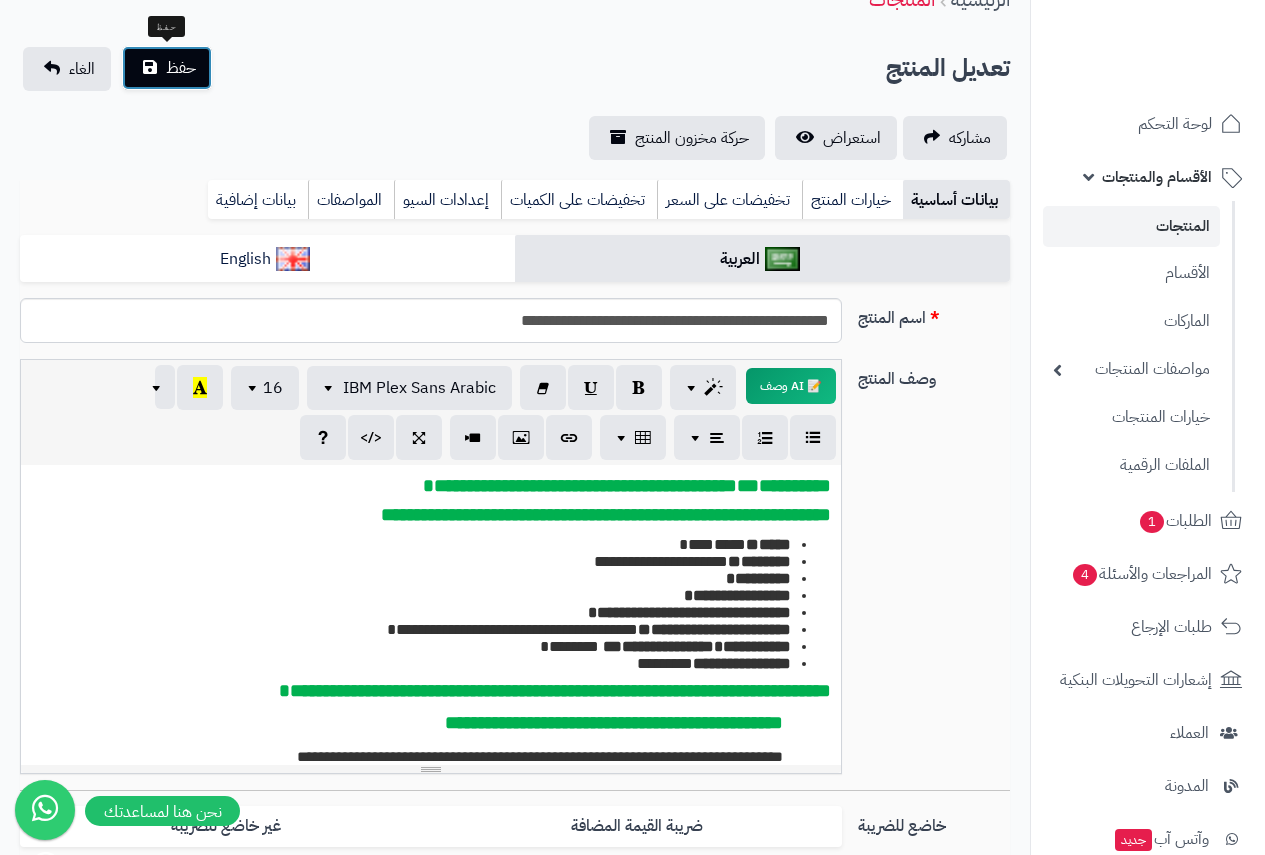 click on "حفظ" at bounding box center (167, 68) 